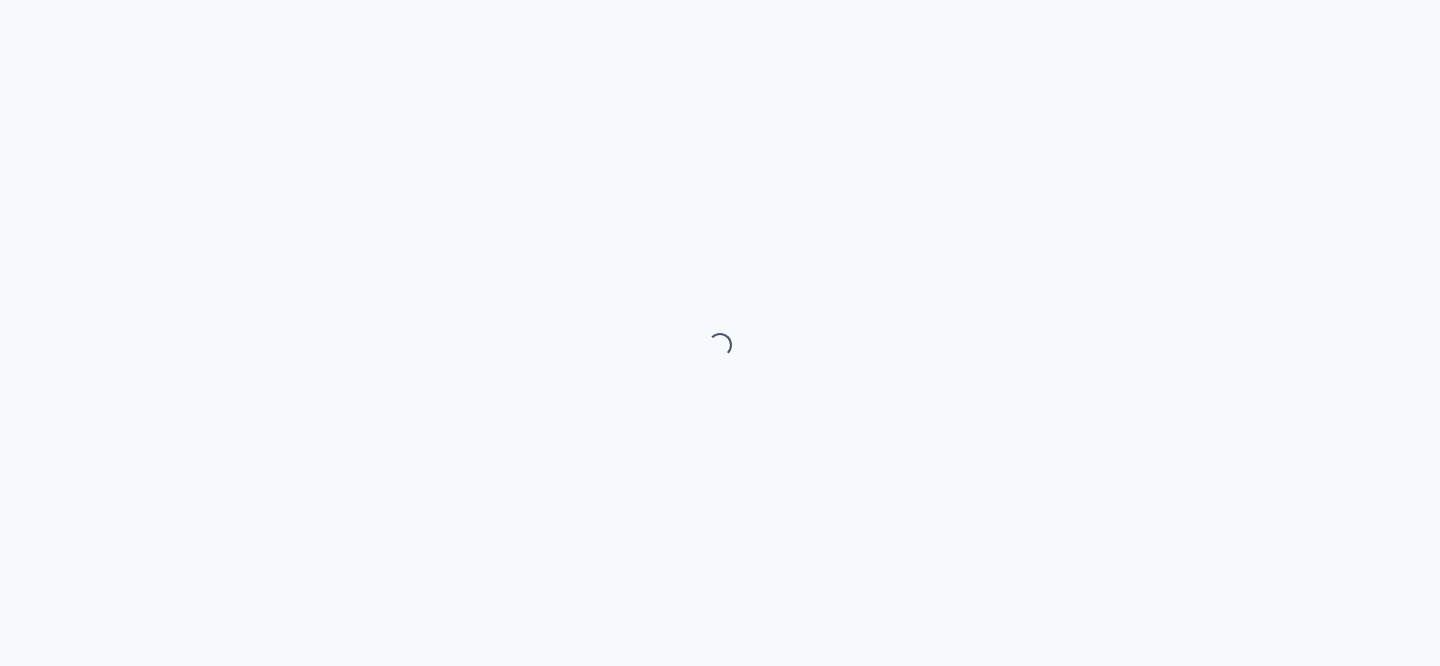 scroll, scrollTop: 0, scrollLeft: 0, axis: both 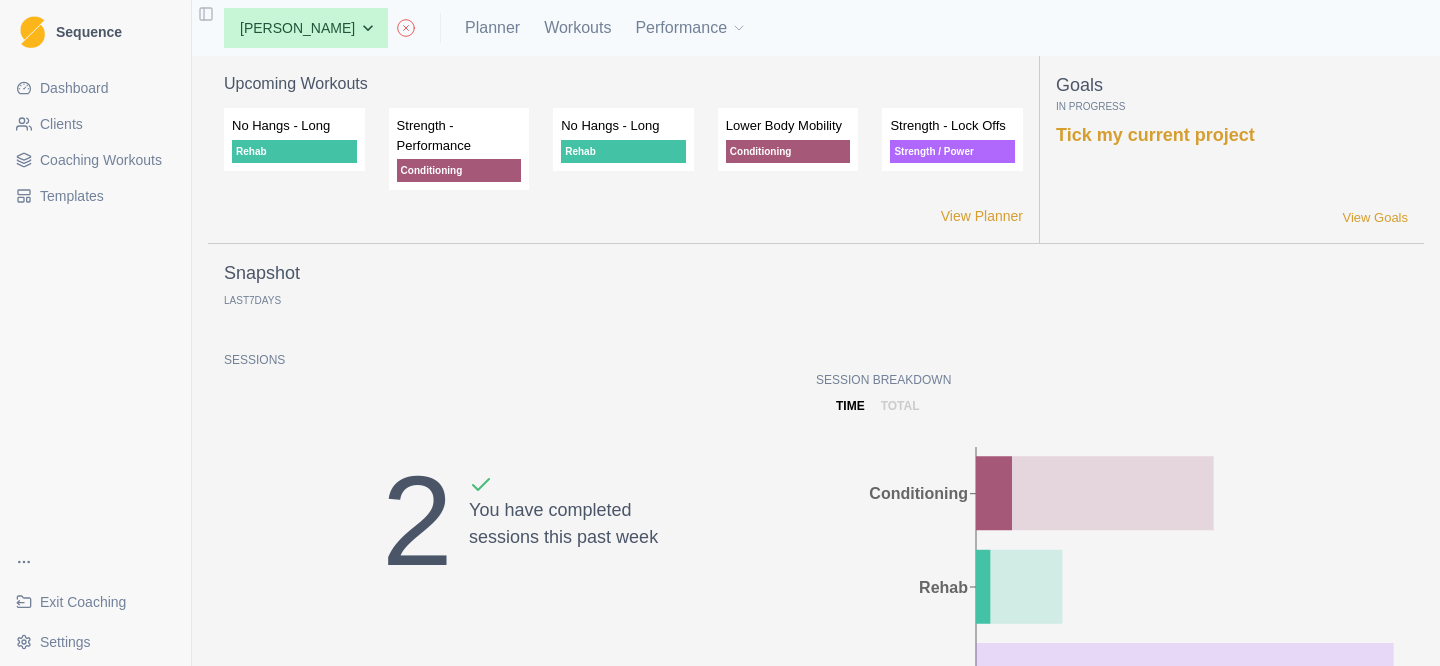 click on "Exit Coaching" at bounding box center [83, 602] 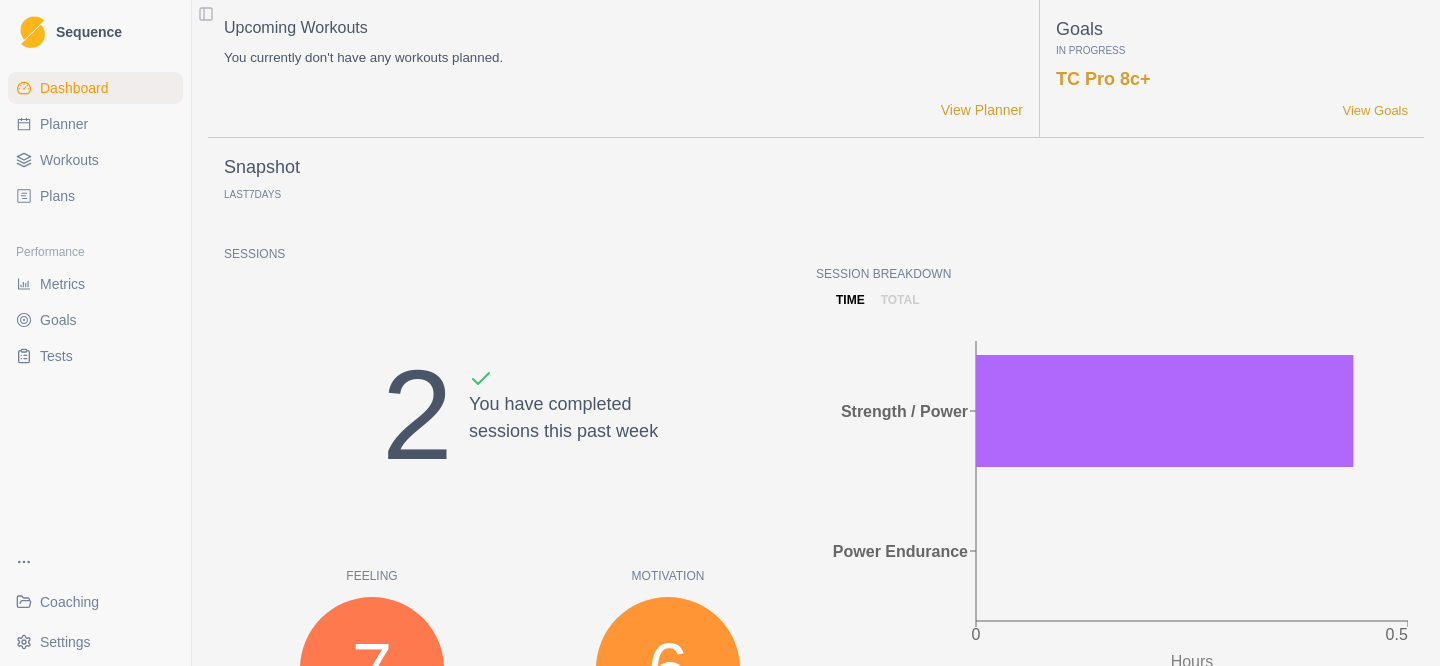 scroll, scrollTop: 0, scrollLeft: 0, axis: both 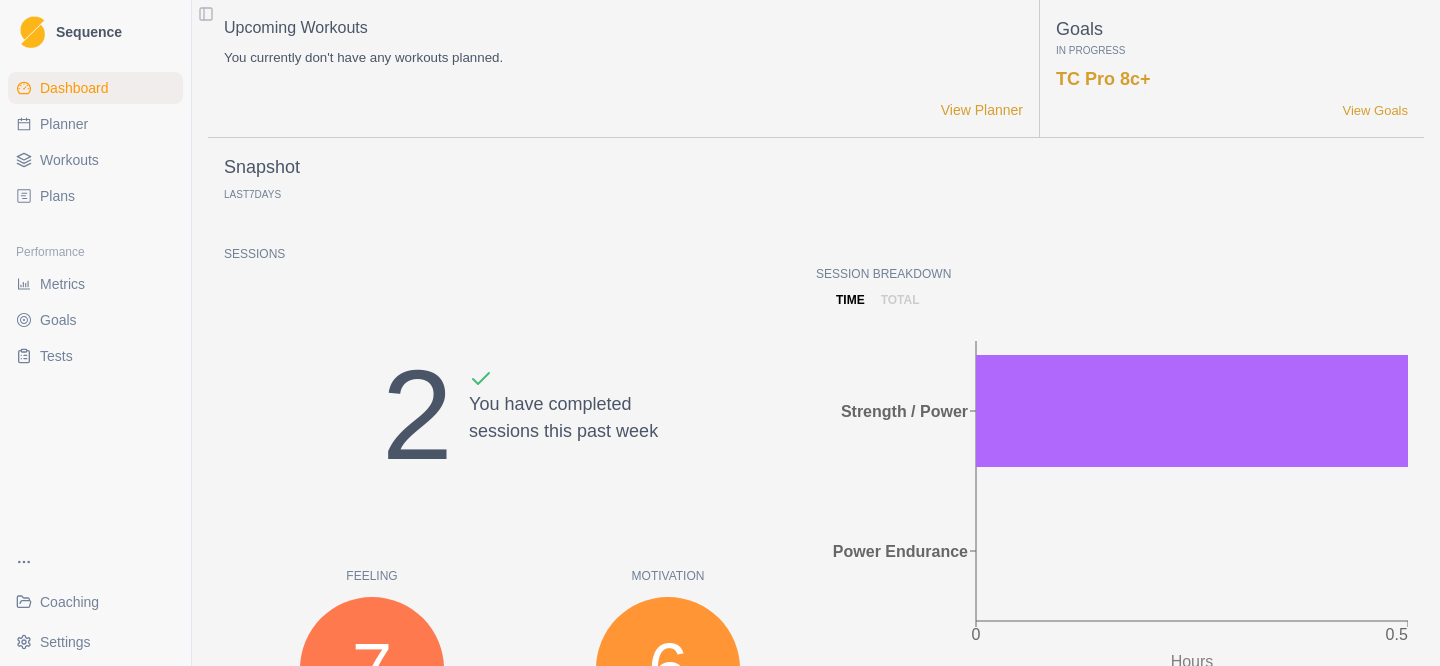 click on "Planner" at bounding box center [95, 124] 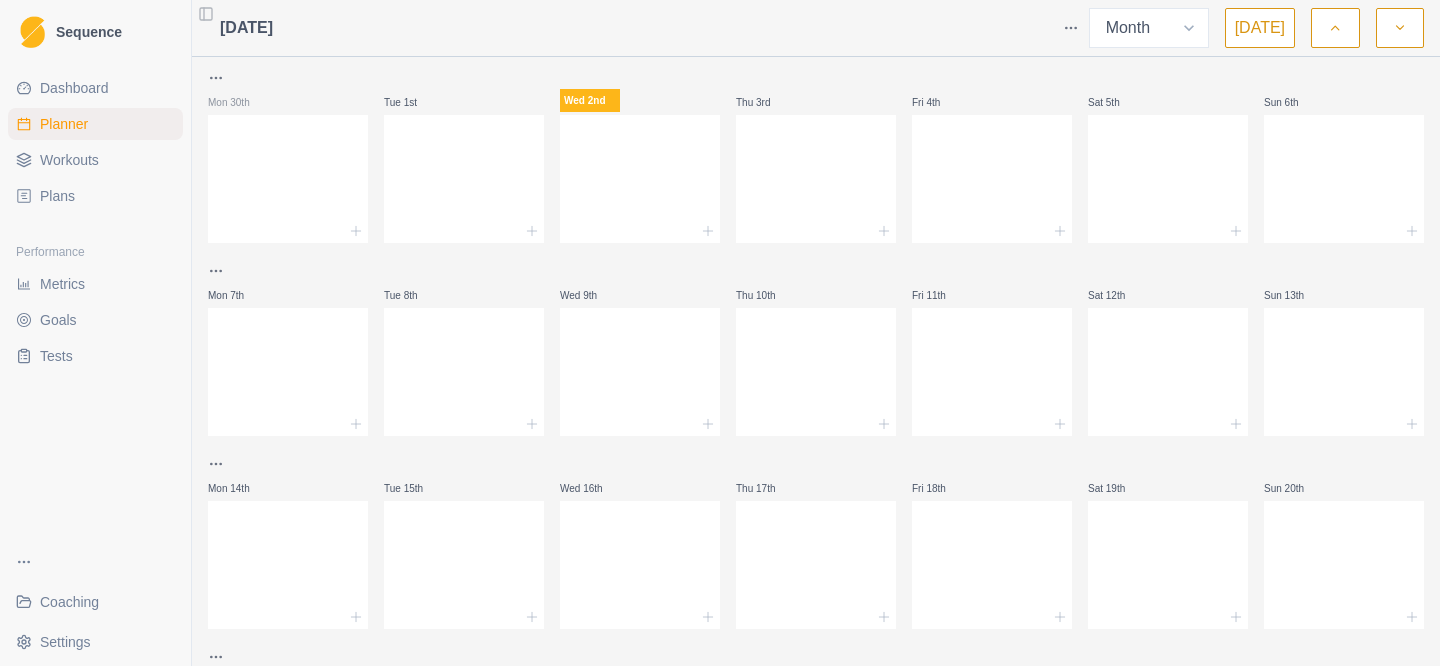 click at bounding box center (1335, 28) 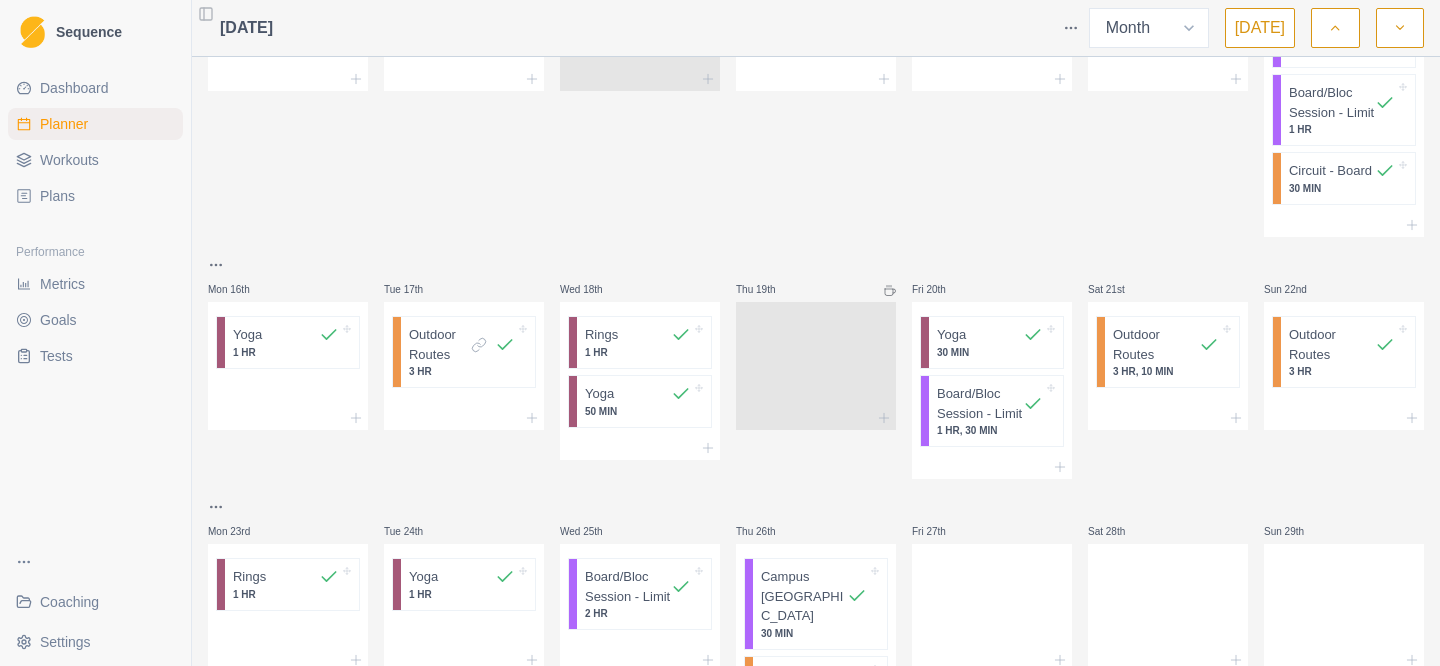 scroll, scrollTop: 1138, scrollLeft: 0, axis: vertical 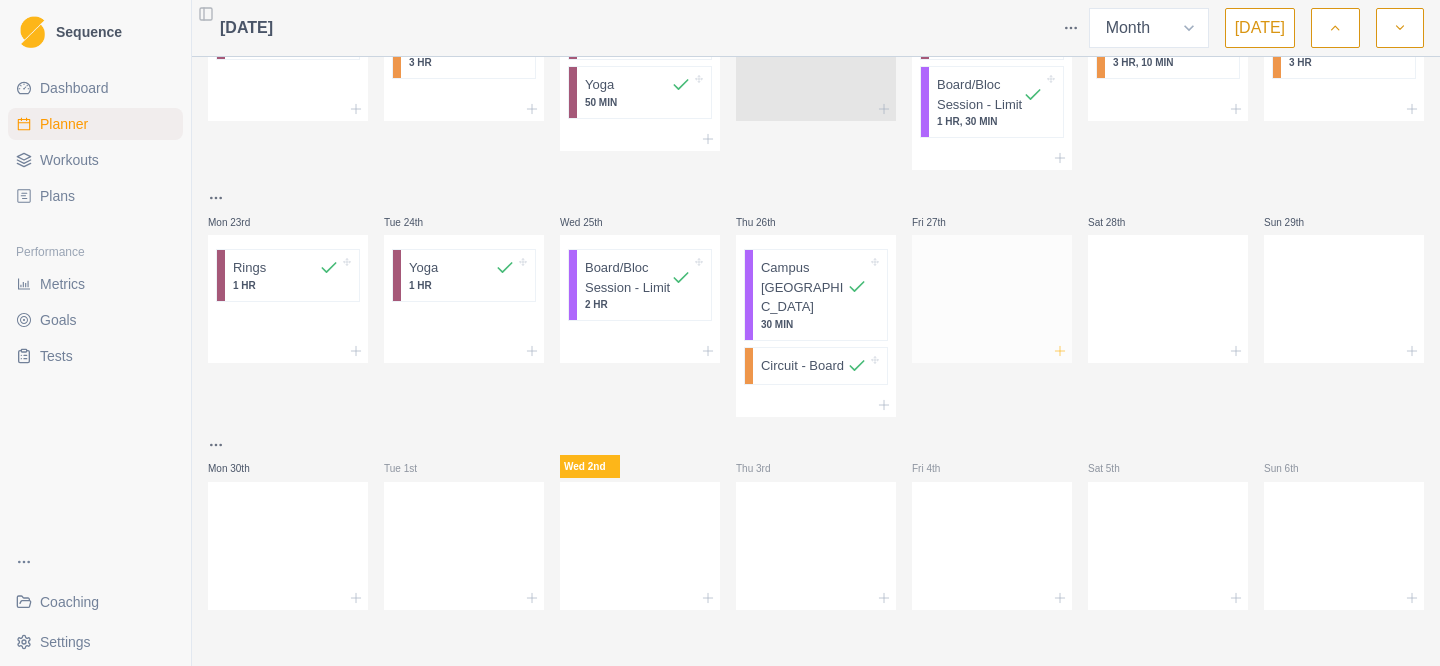click 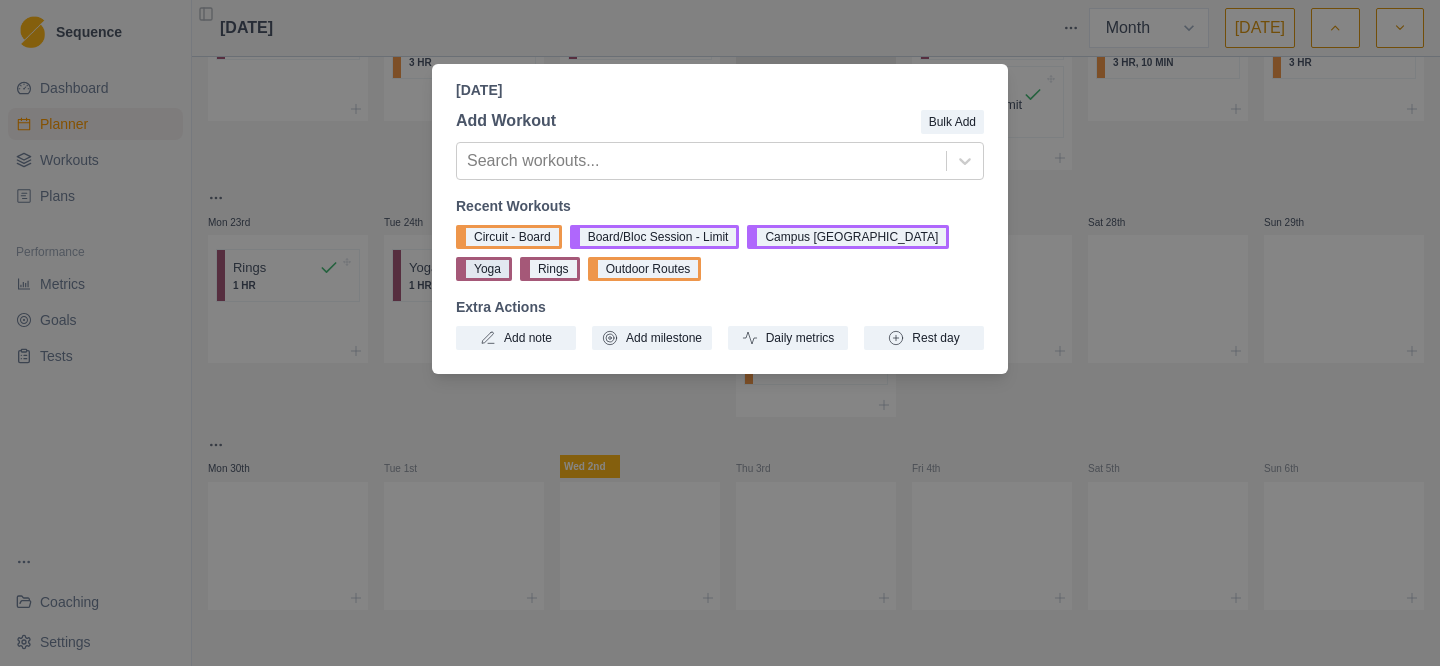 click on "Yoga" at bounding box center (484, 269) 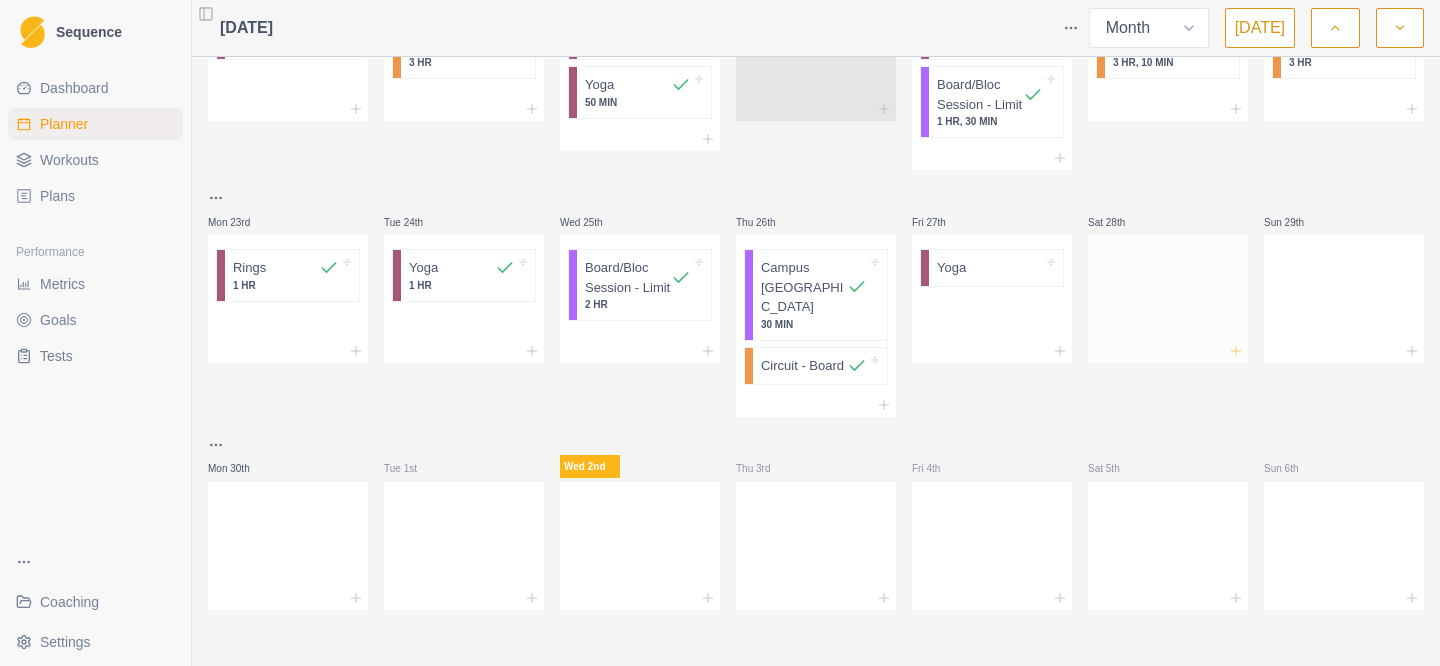 click 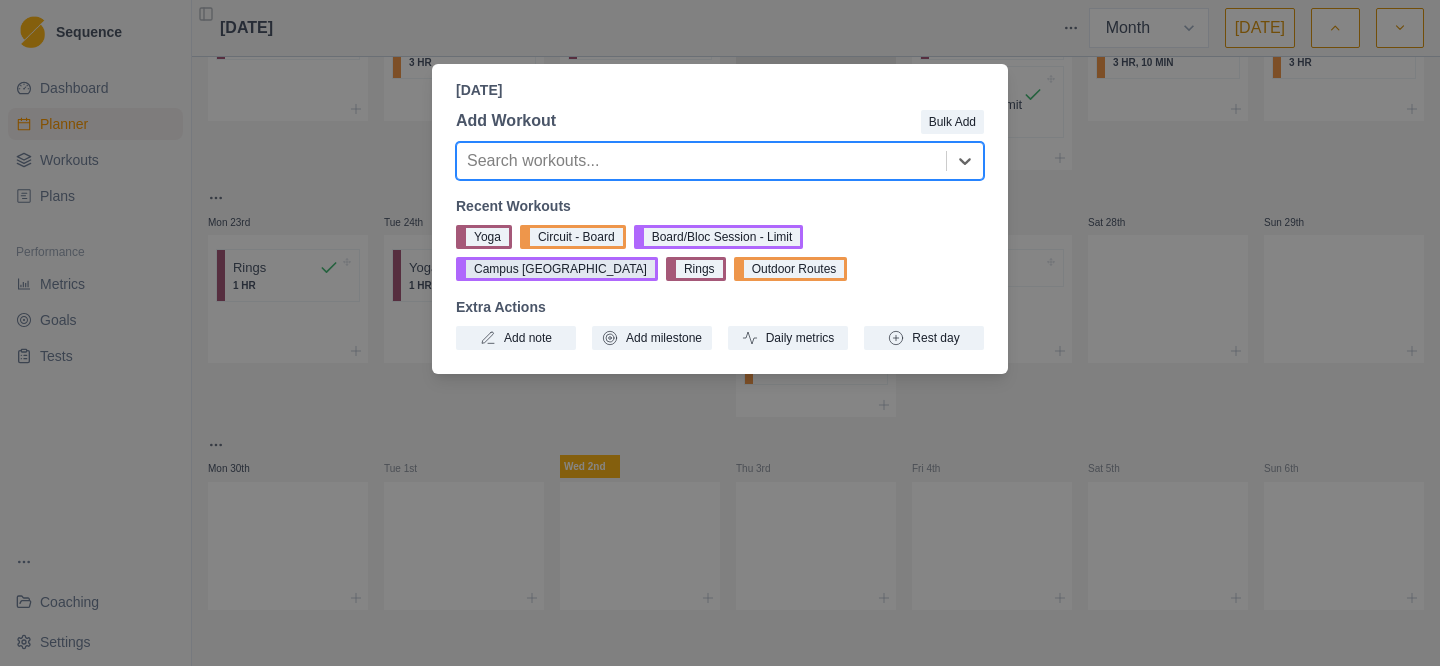 click on "Campus [GEOGRAPHIC_DATA]" at bounding box center (557, 269) 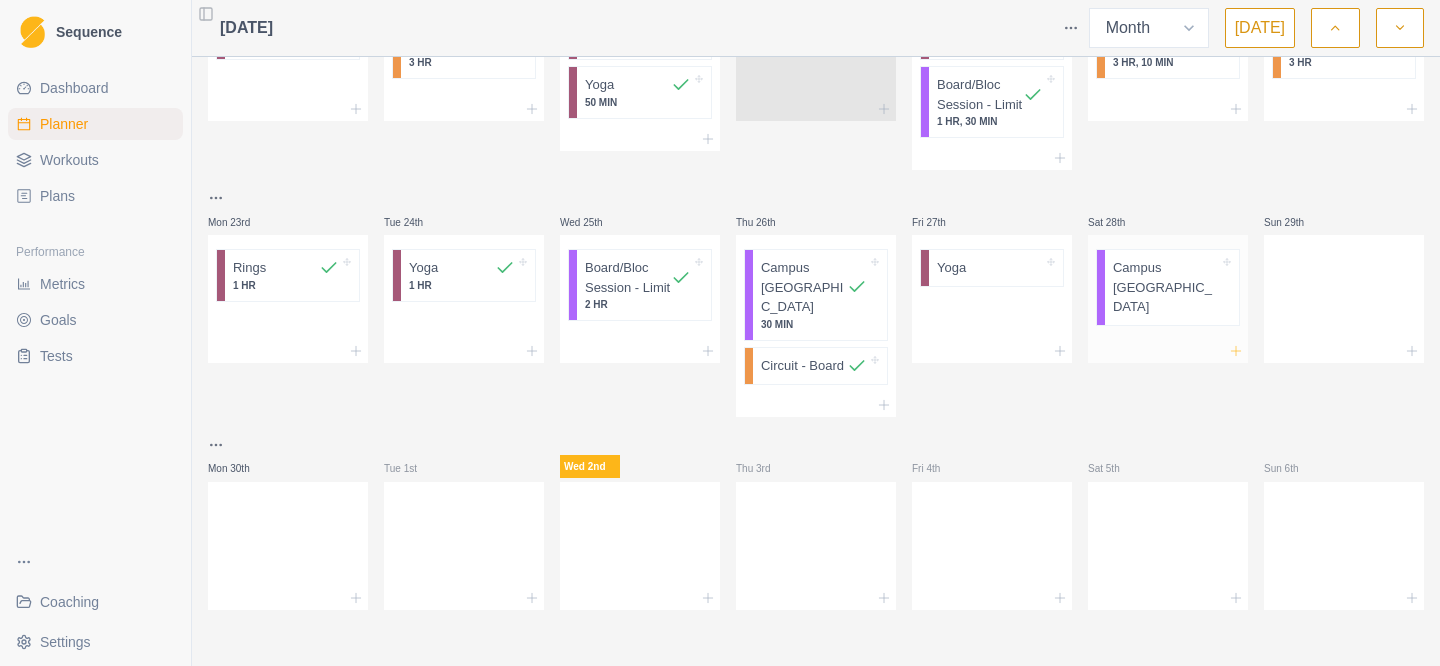 click 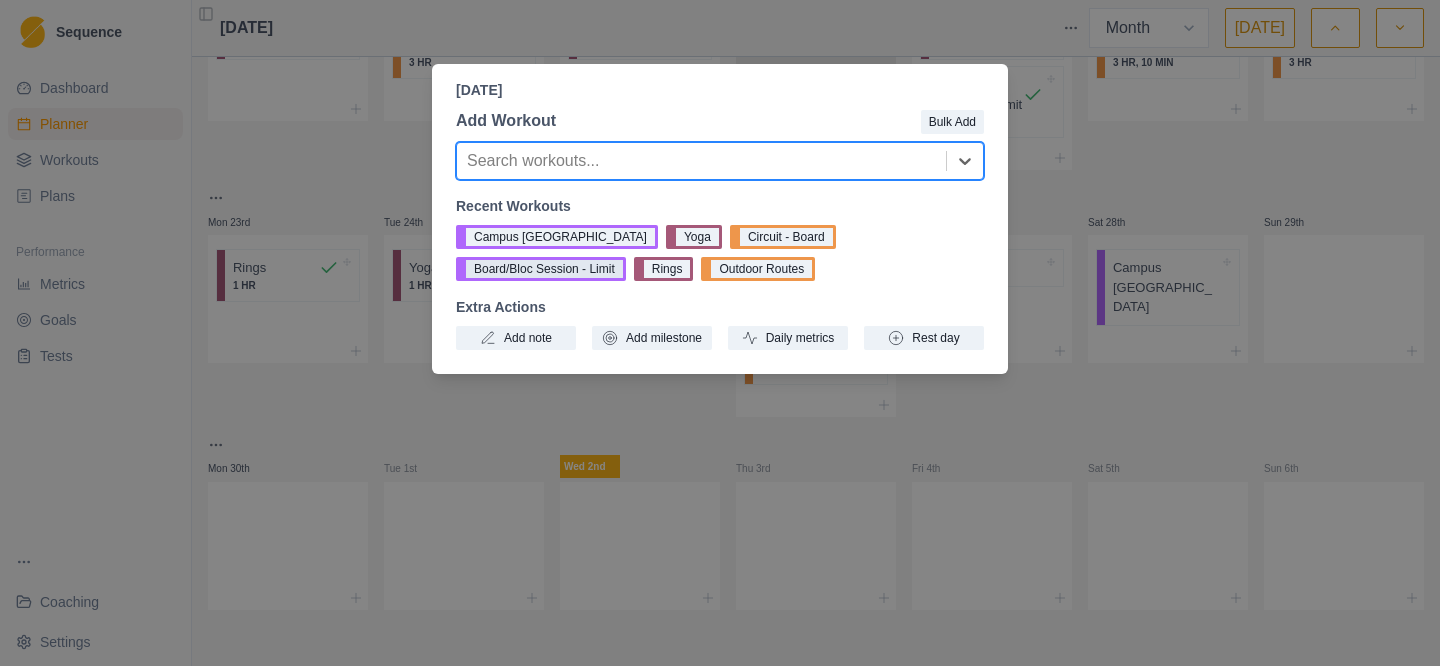 click on "Board/Bloc Session - Limit" at bounding box center [541, 269] 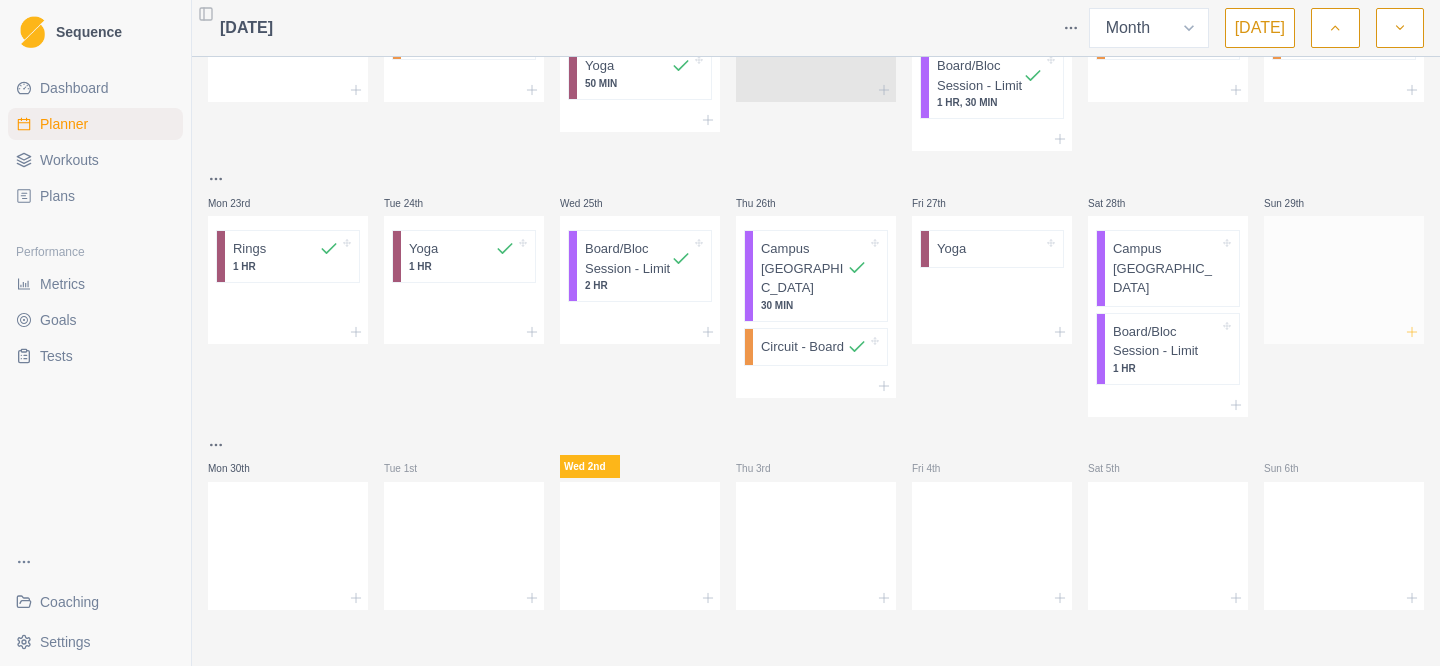 click 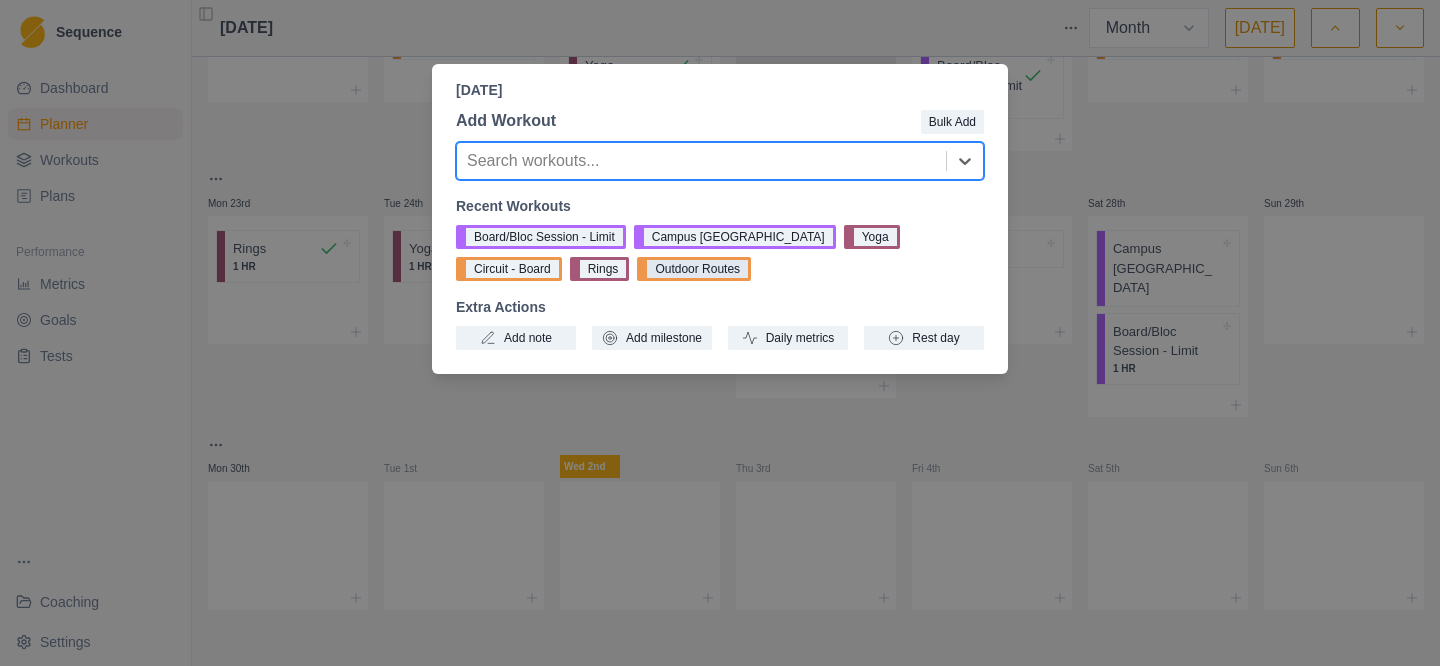 click on "Outdoor Routes" at bounding box center (694, 269) 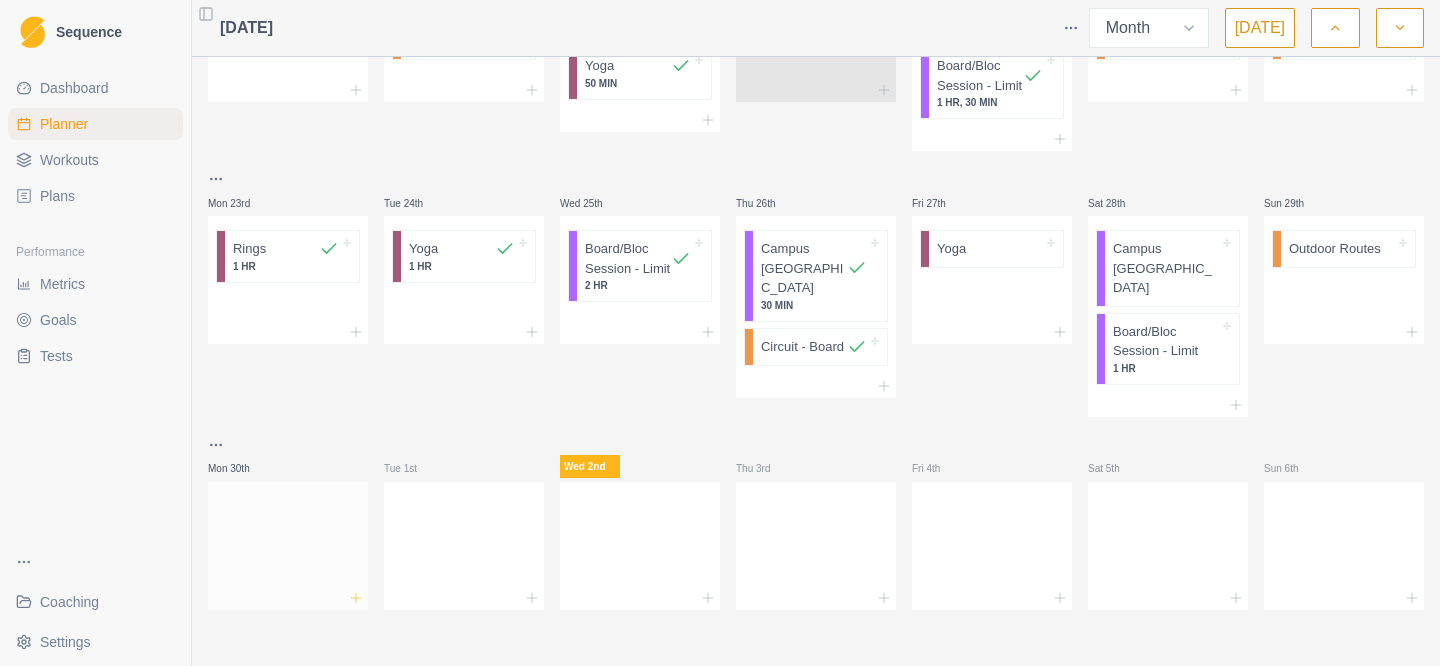 click 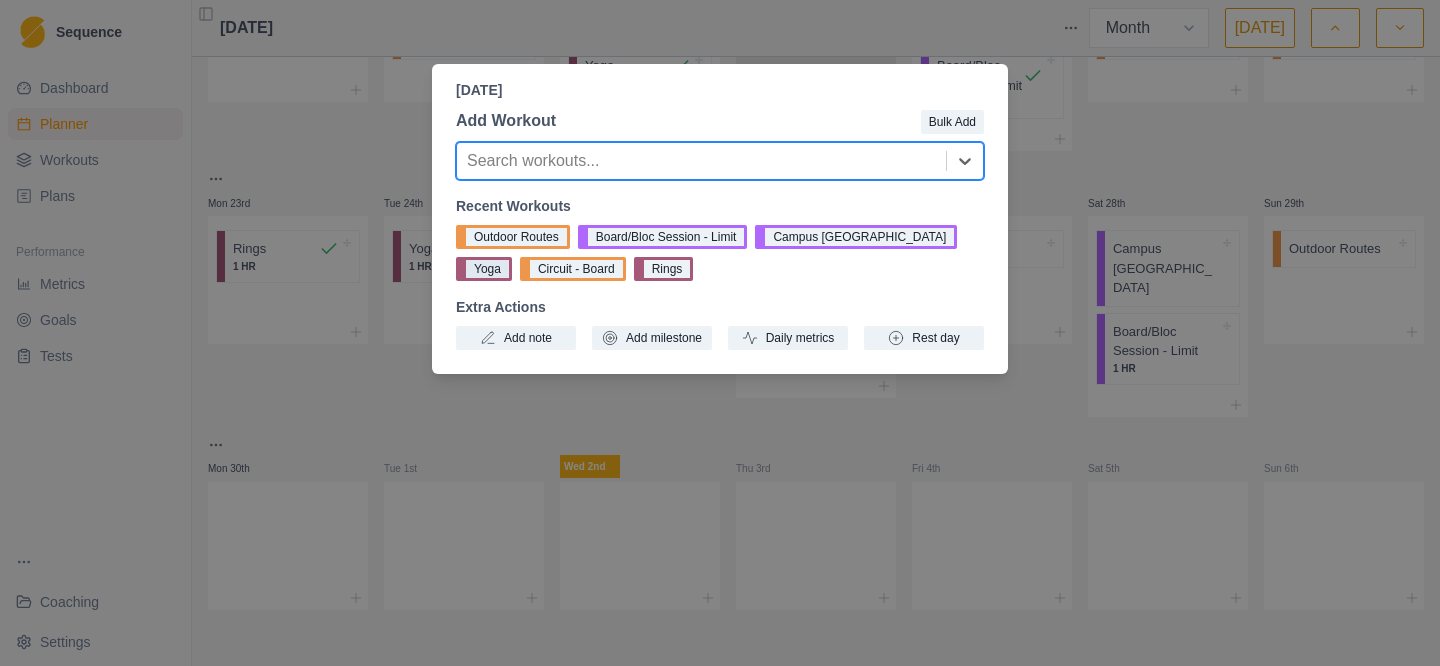 click on "Yoga" at bounding box center (484, 269) 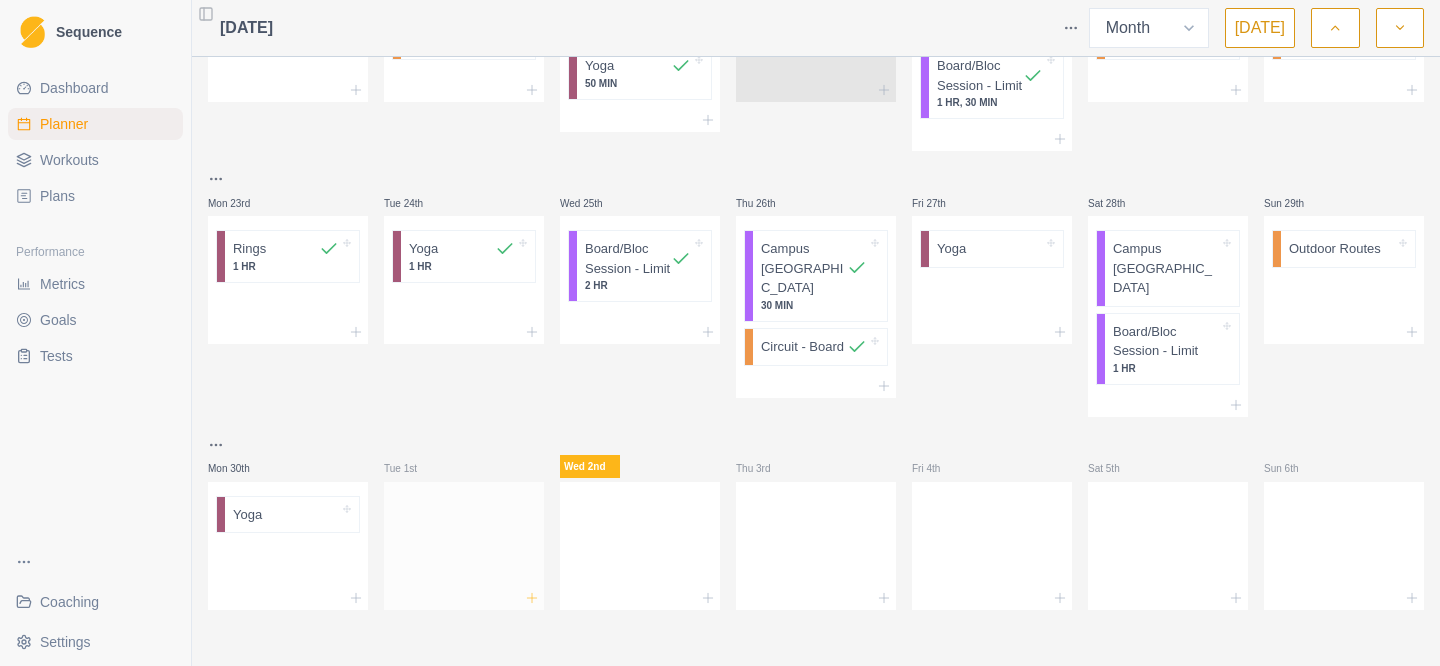 click 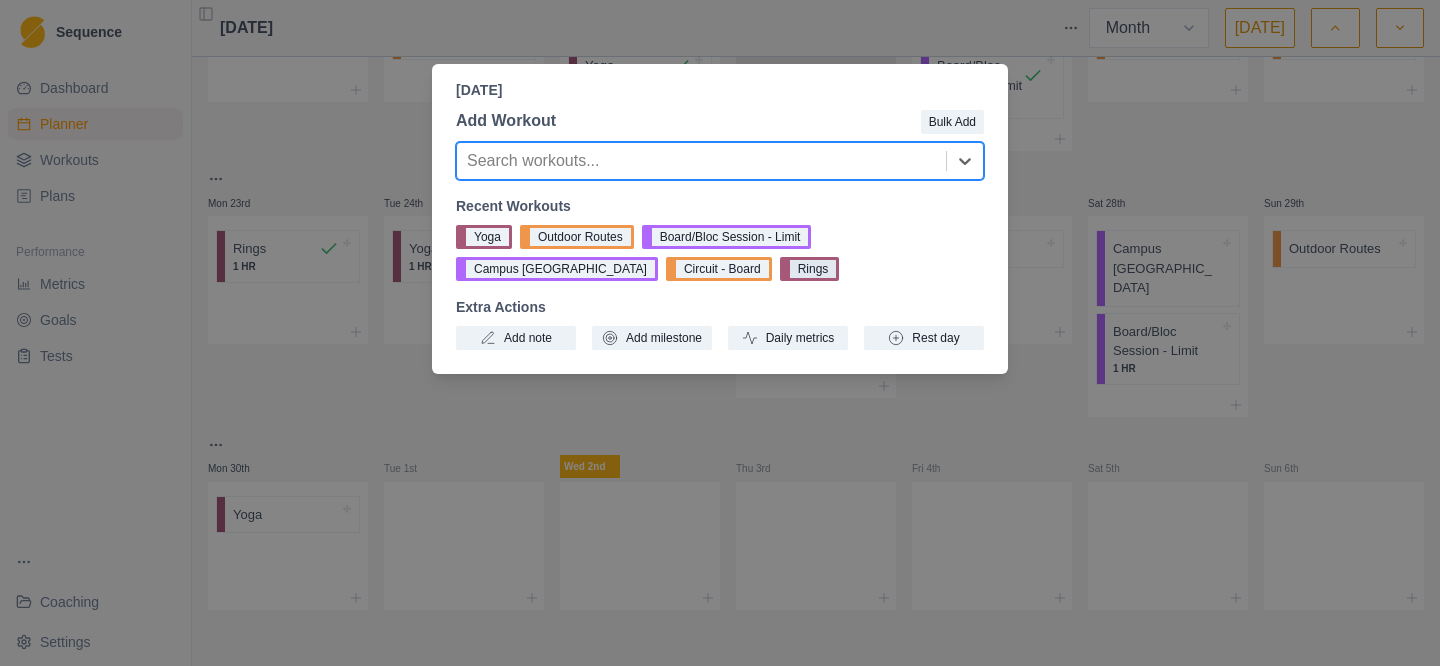 click on "Rings" at bounding box center [810, 269] 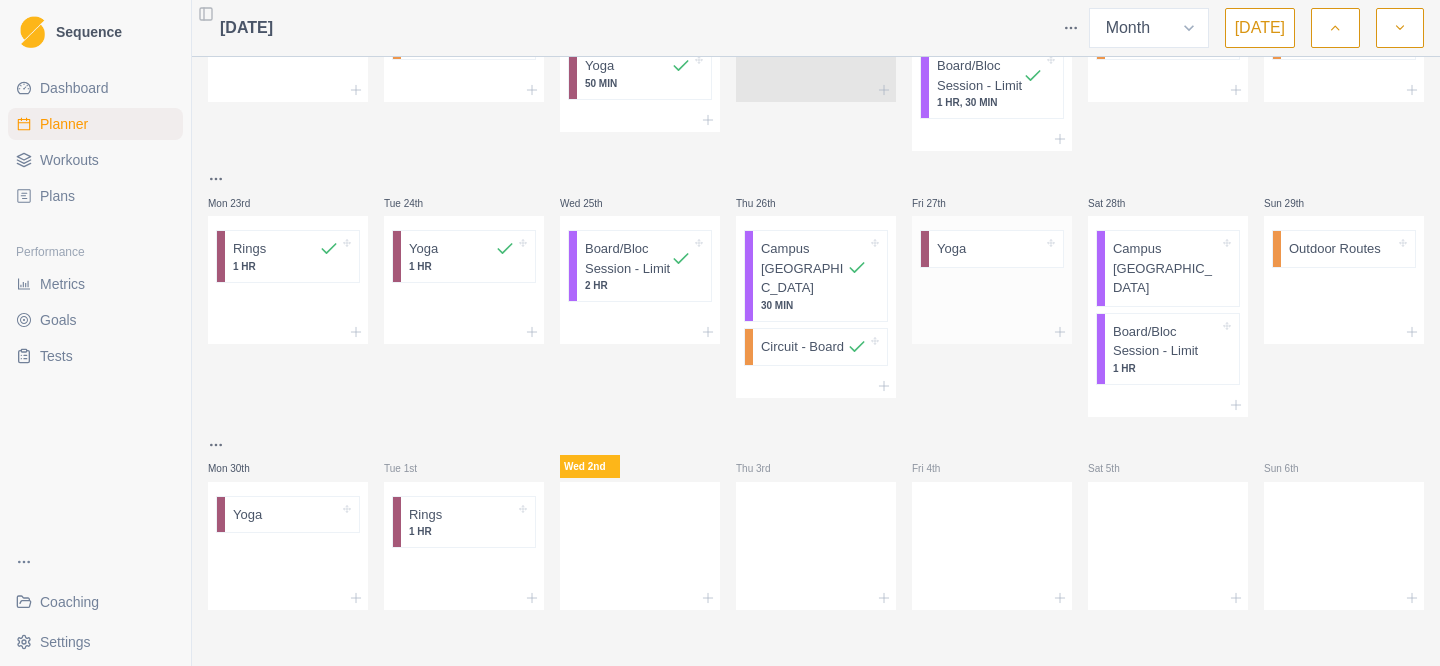 click at bounding box center (1004, 249) 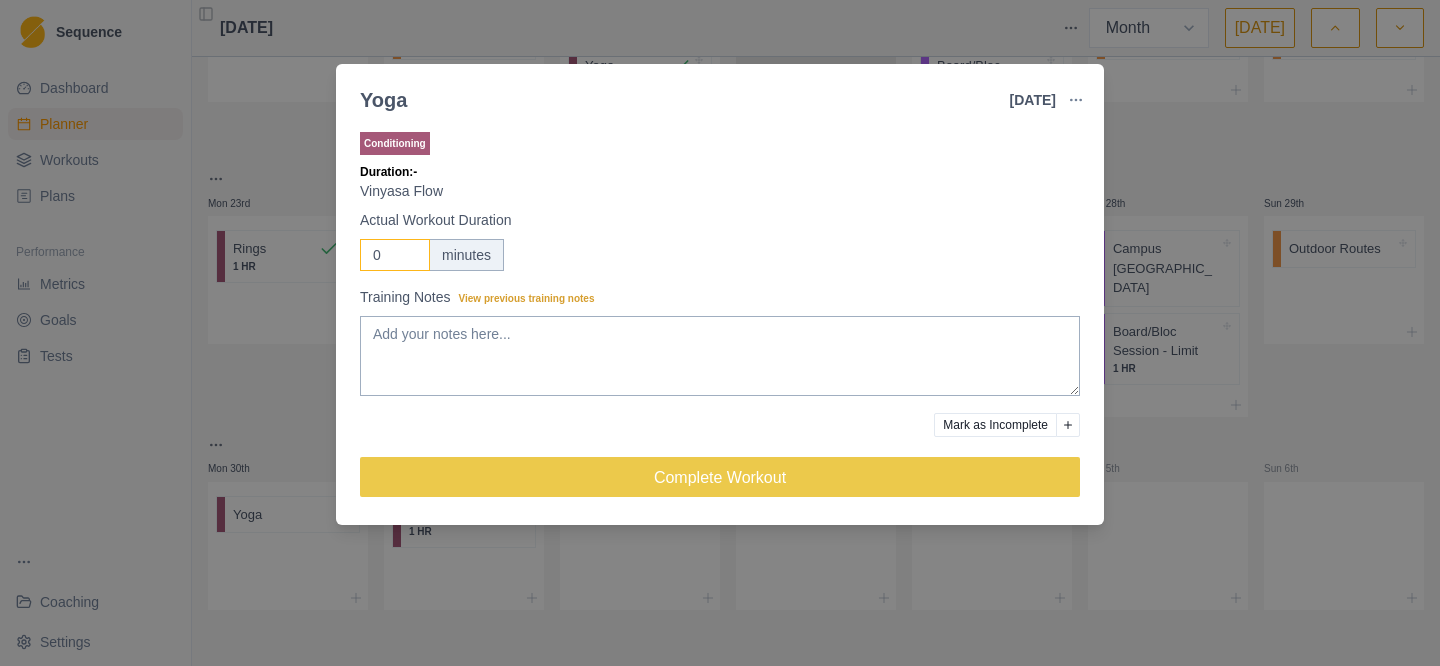 click on "0" at bounding box center (395, 255) 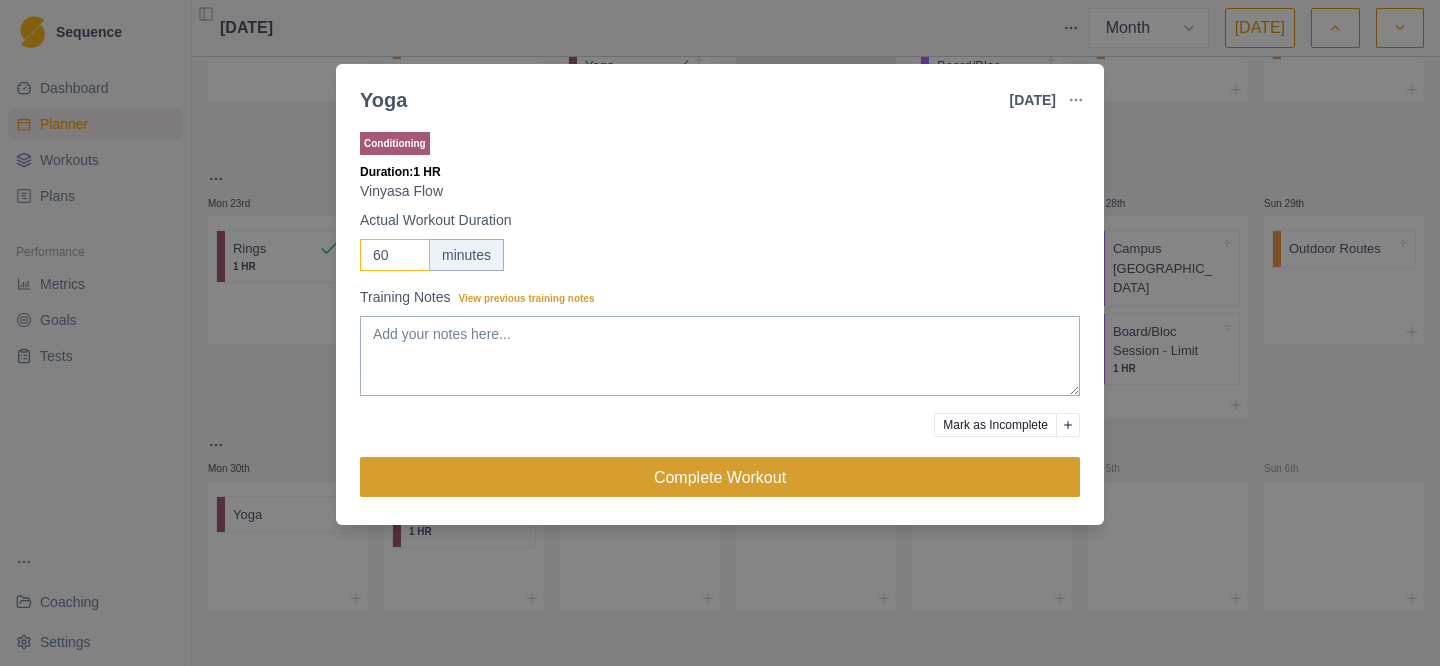 type on "60" 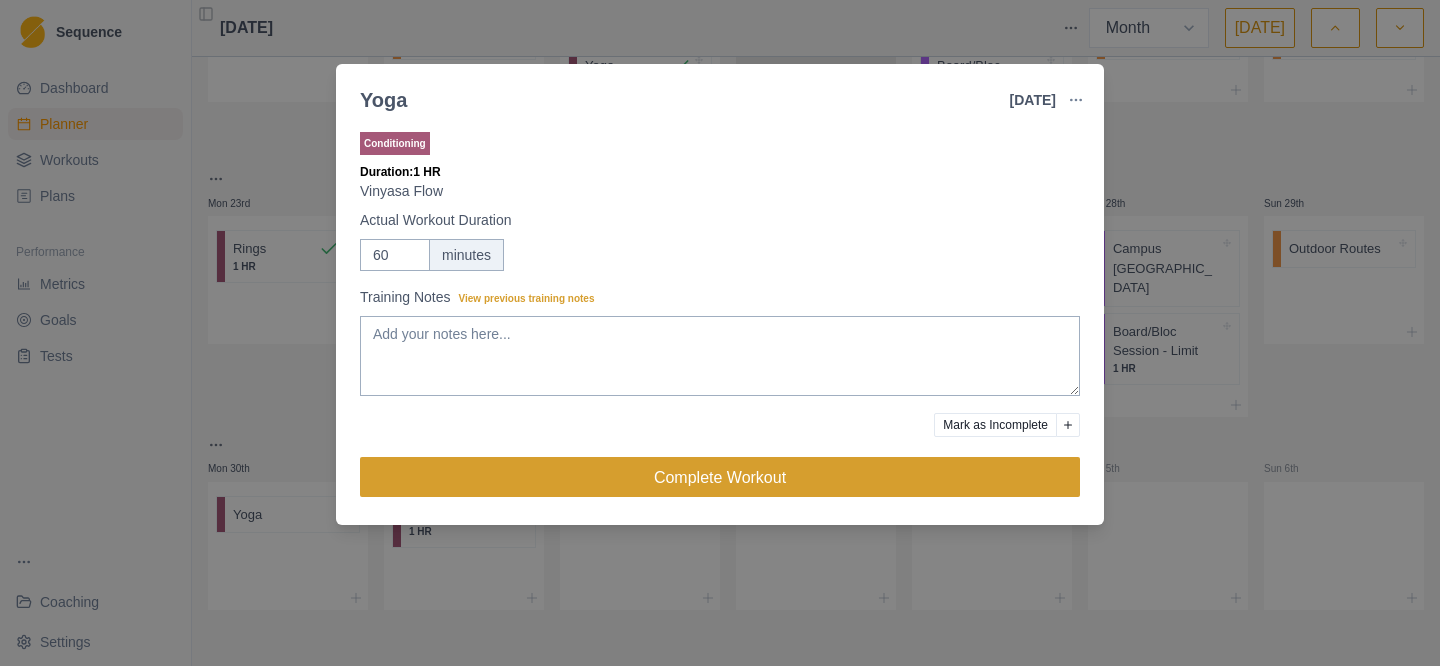click on "Complete Workout" at bounding box center (720, 477) 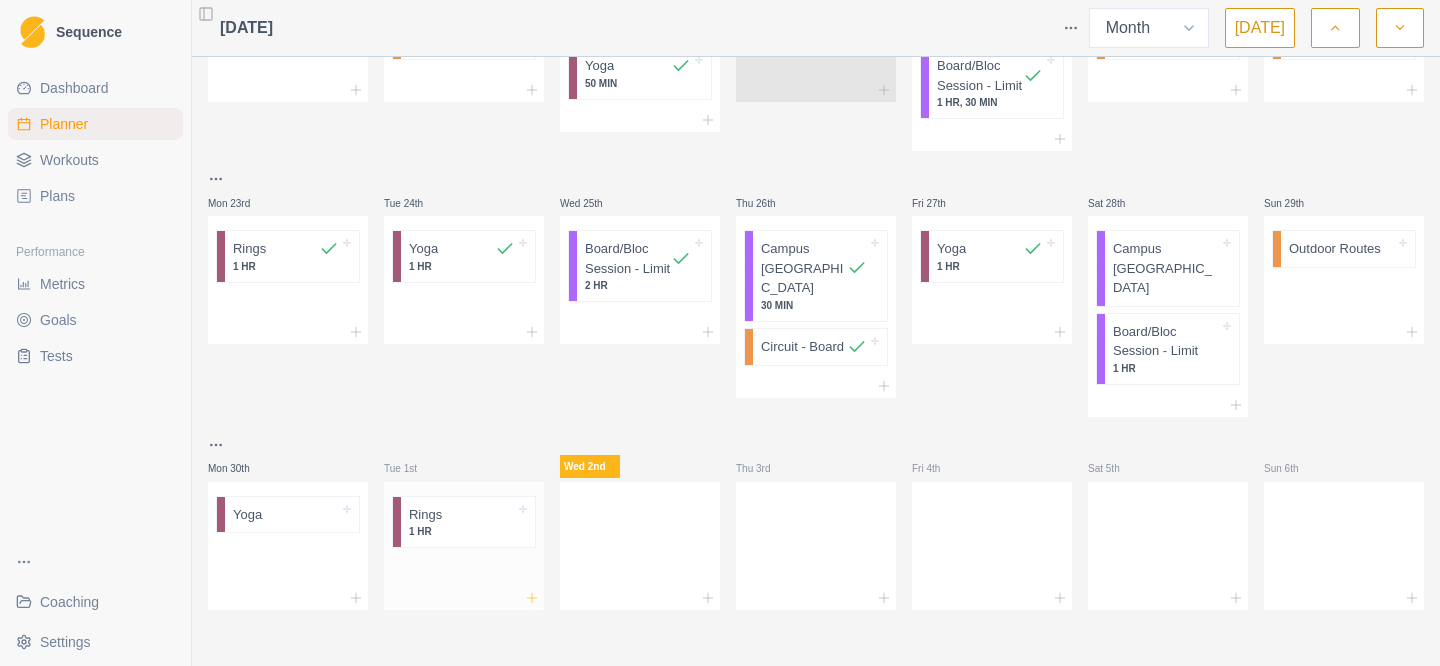 click 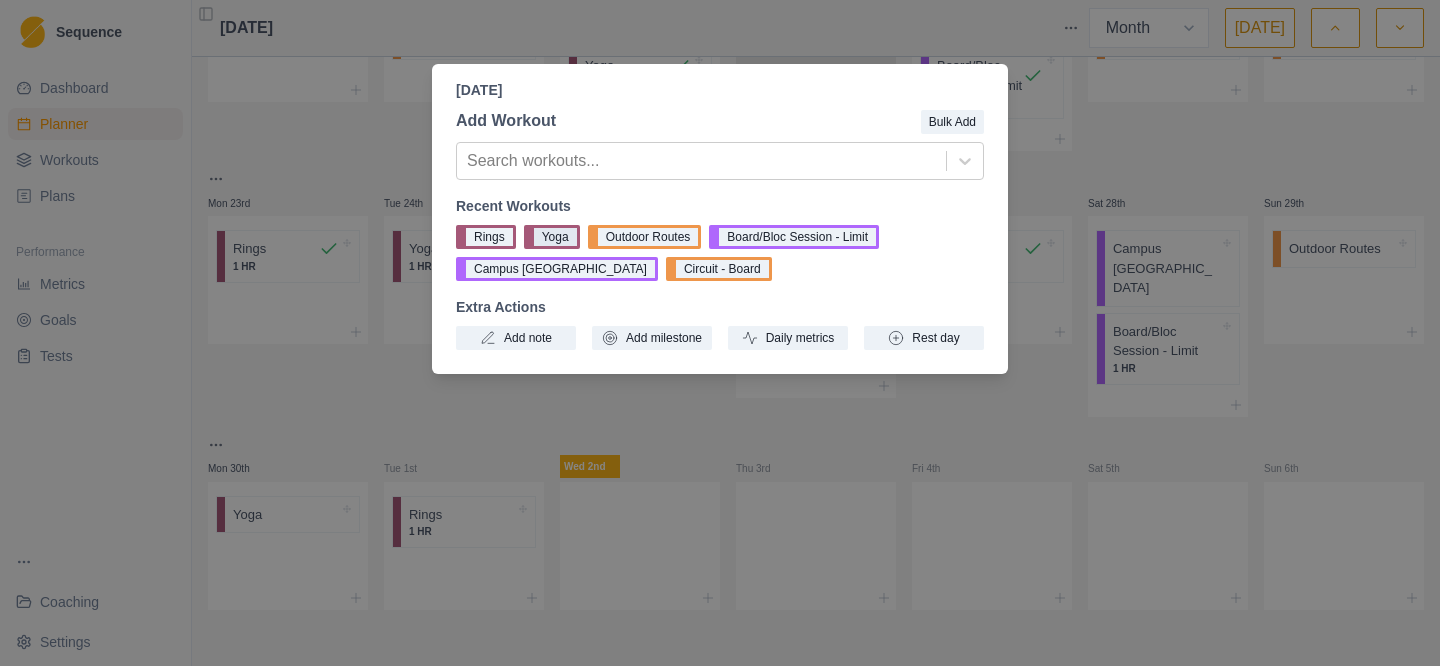 click on "Yoga" at bounding box center [552, 237] 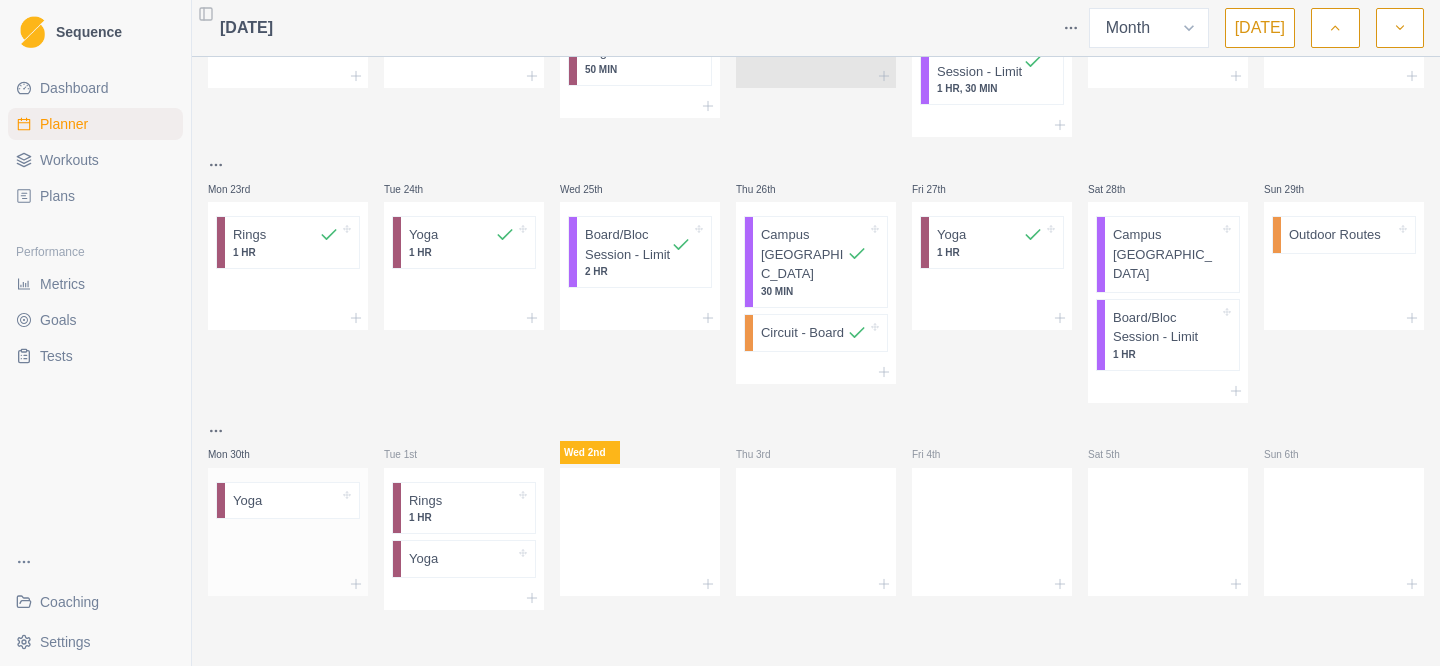 click at bounding box center (300, 501) 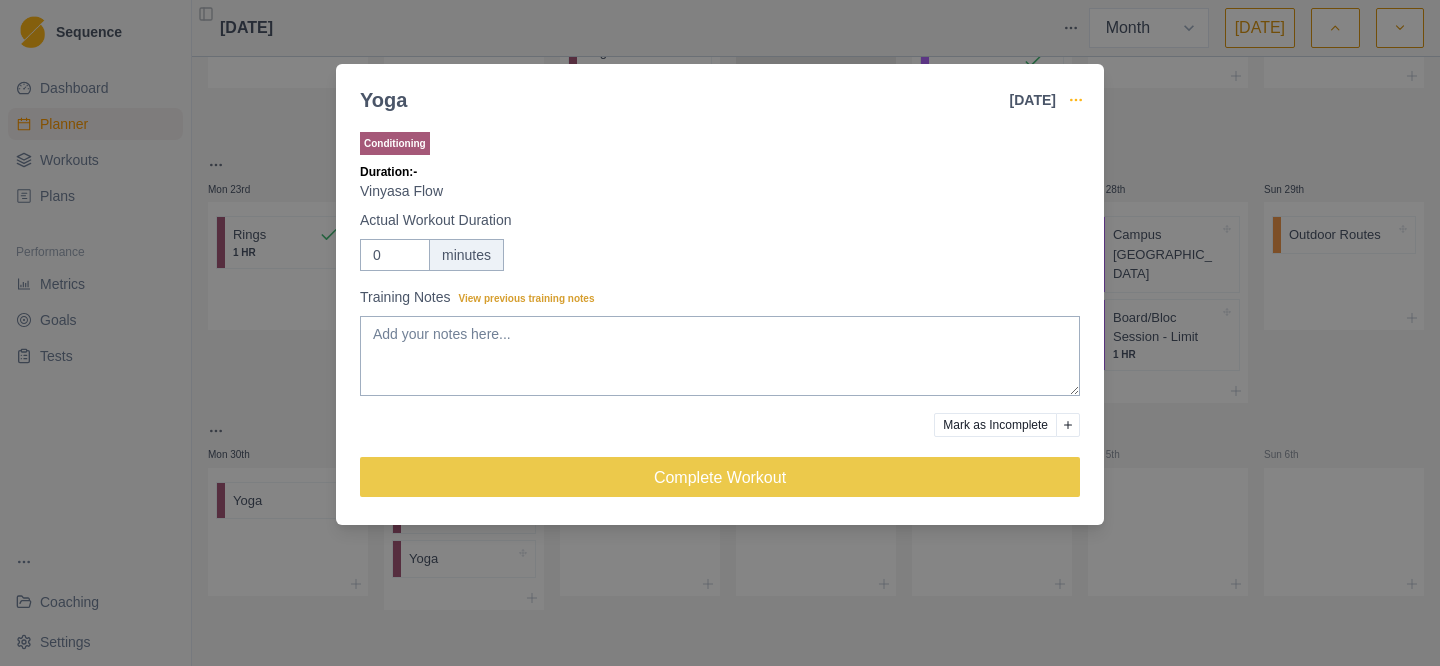 click 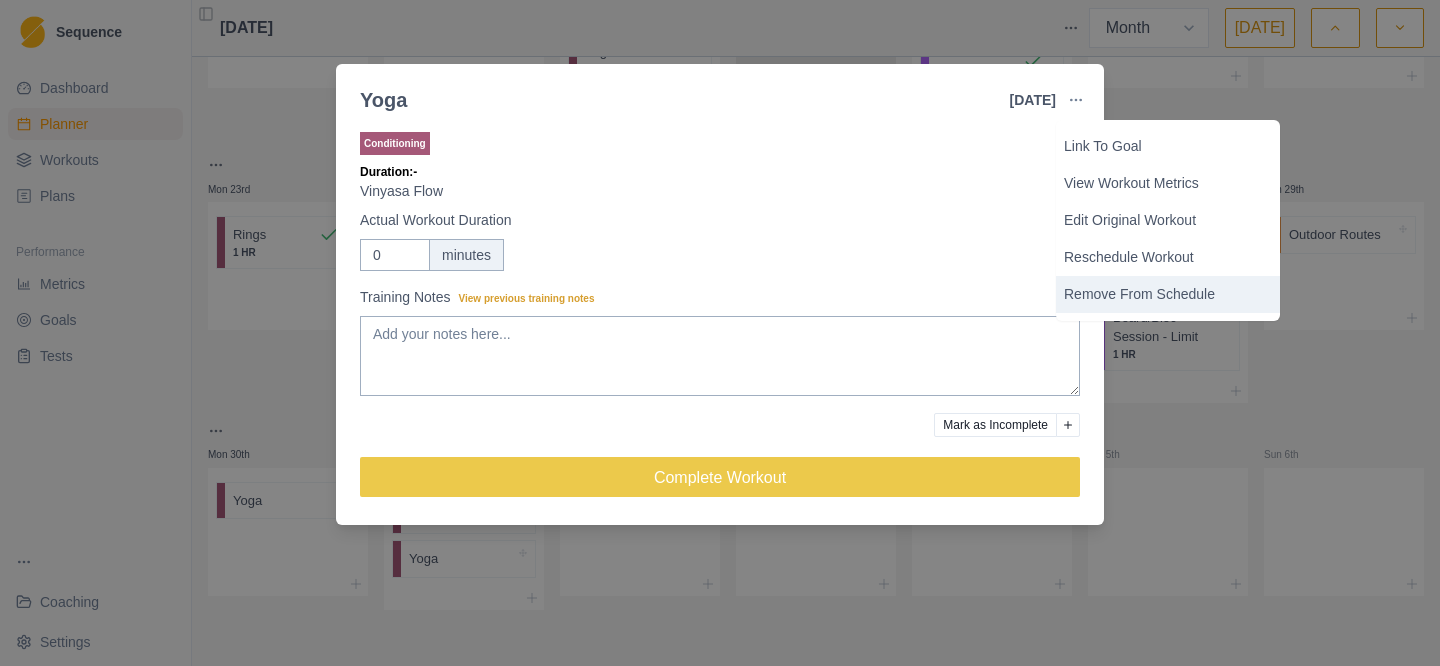 click on "Remove From Schedule" at bounding box center [1168, 294] 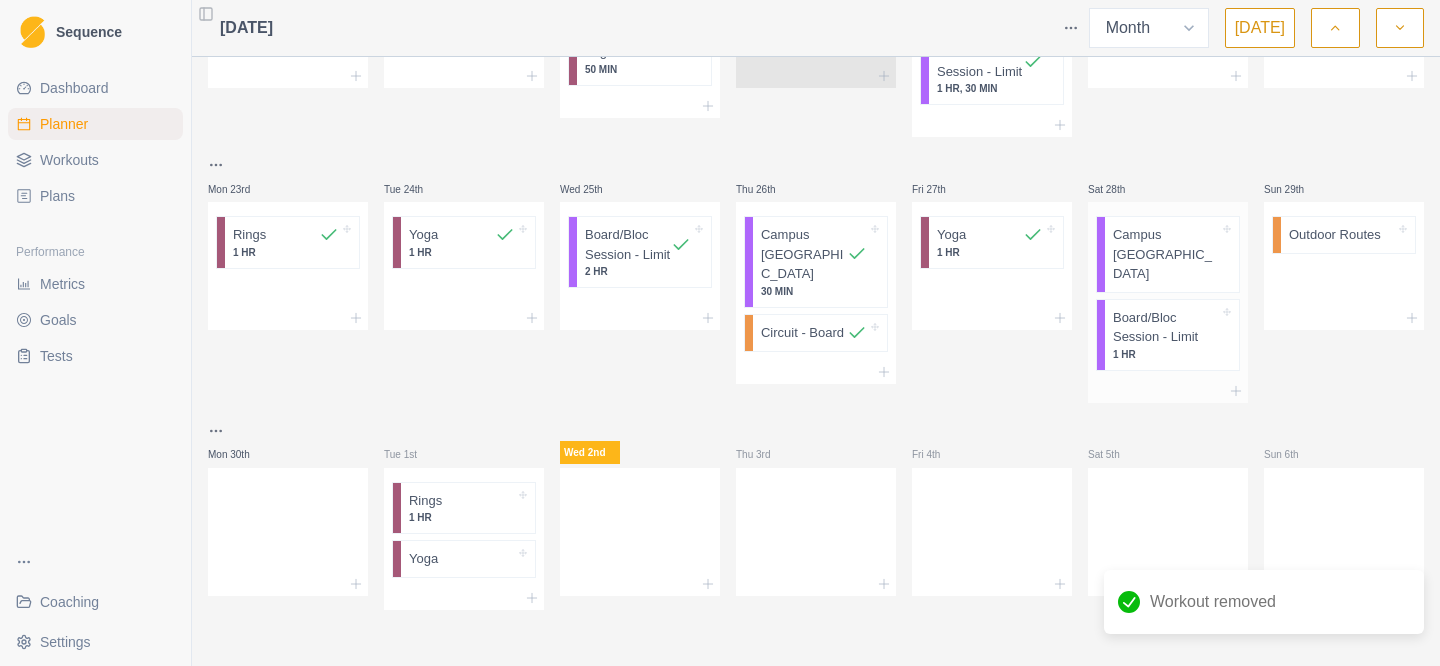 click on "Campus [GEOGRAPHIC_DATA]" at bounding box center [1166, 254] 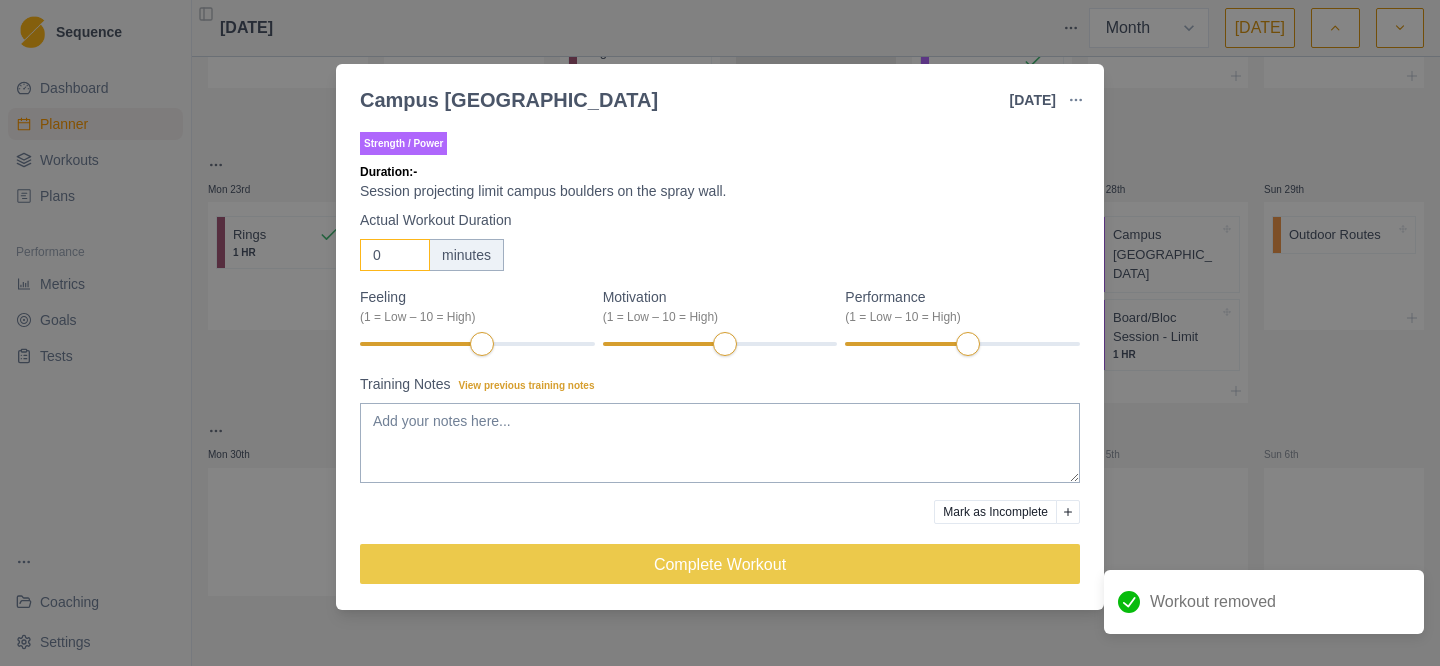 drag, startPoint x: 382, startPoint y: 261, endPoint x: 361, endPoint y: 261, distance: 21 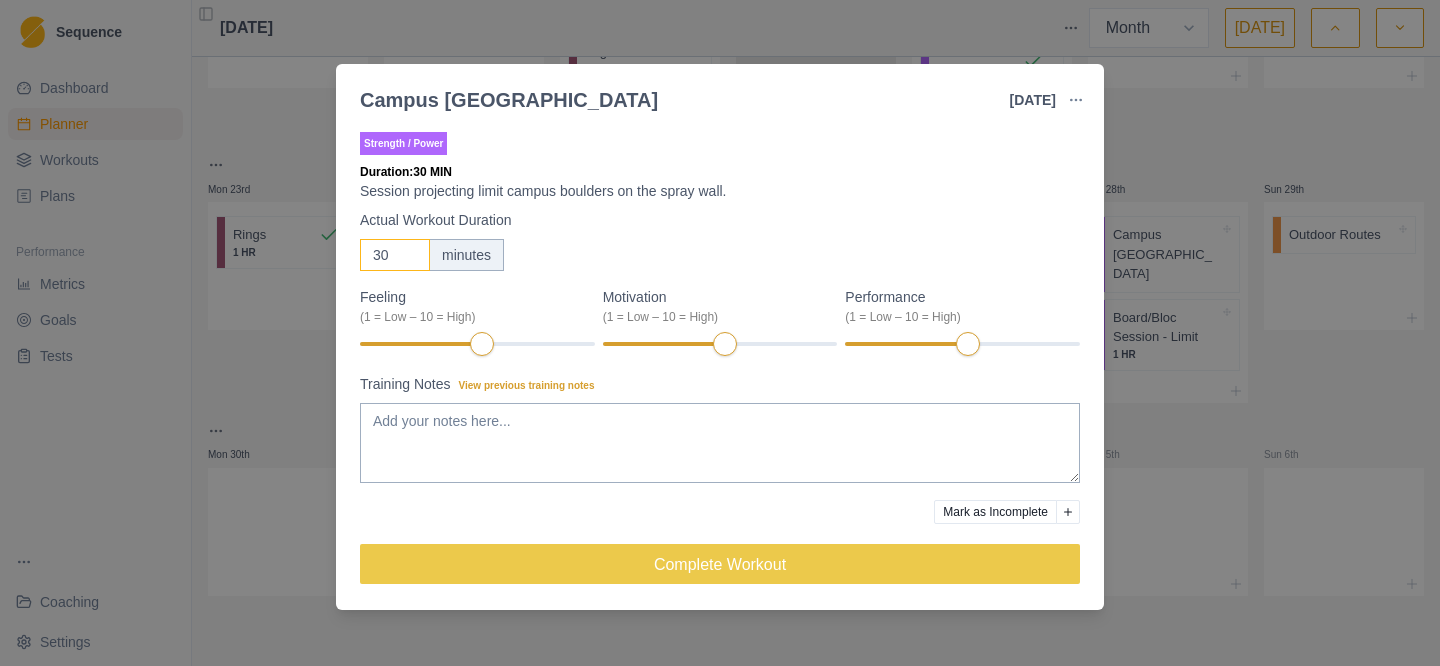 type on "30" 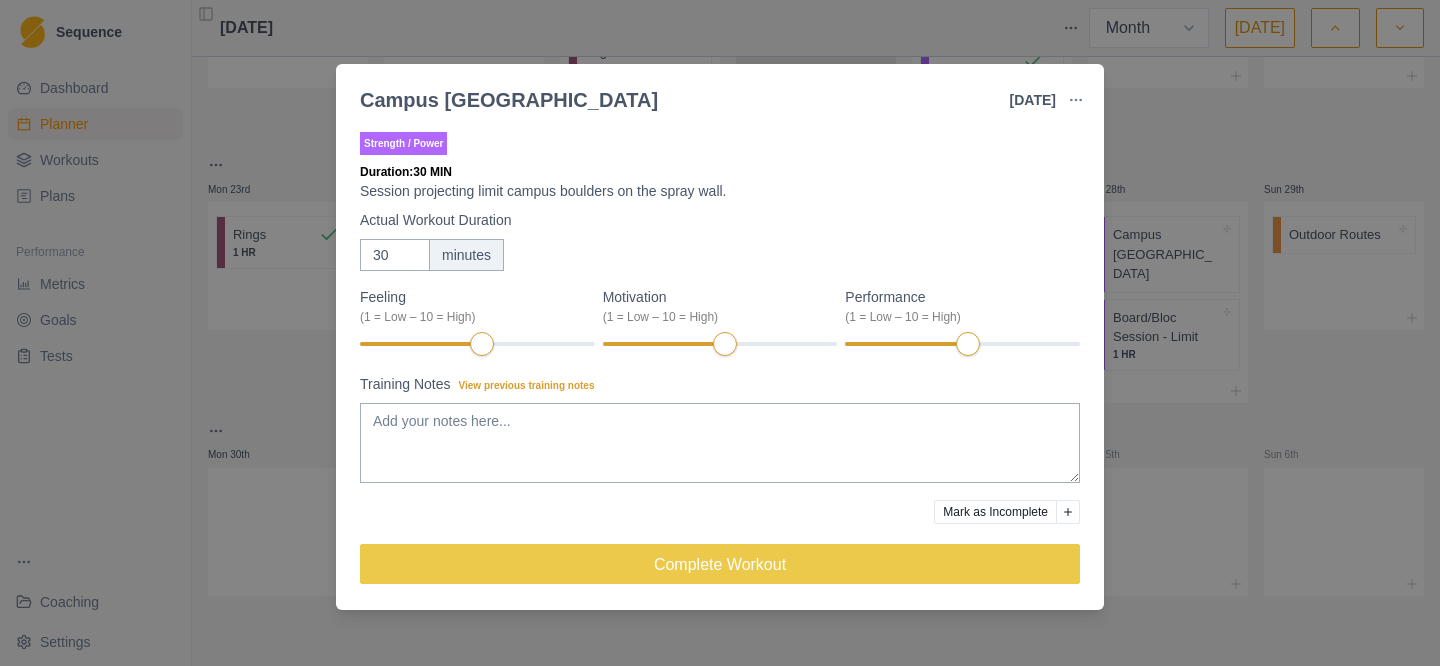 click on "Feeling (1 = Low – 10 = High)" at bounding box center [477, 322] 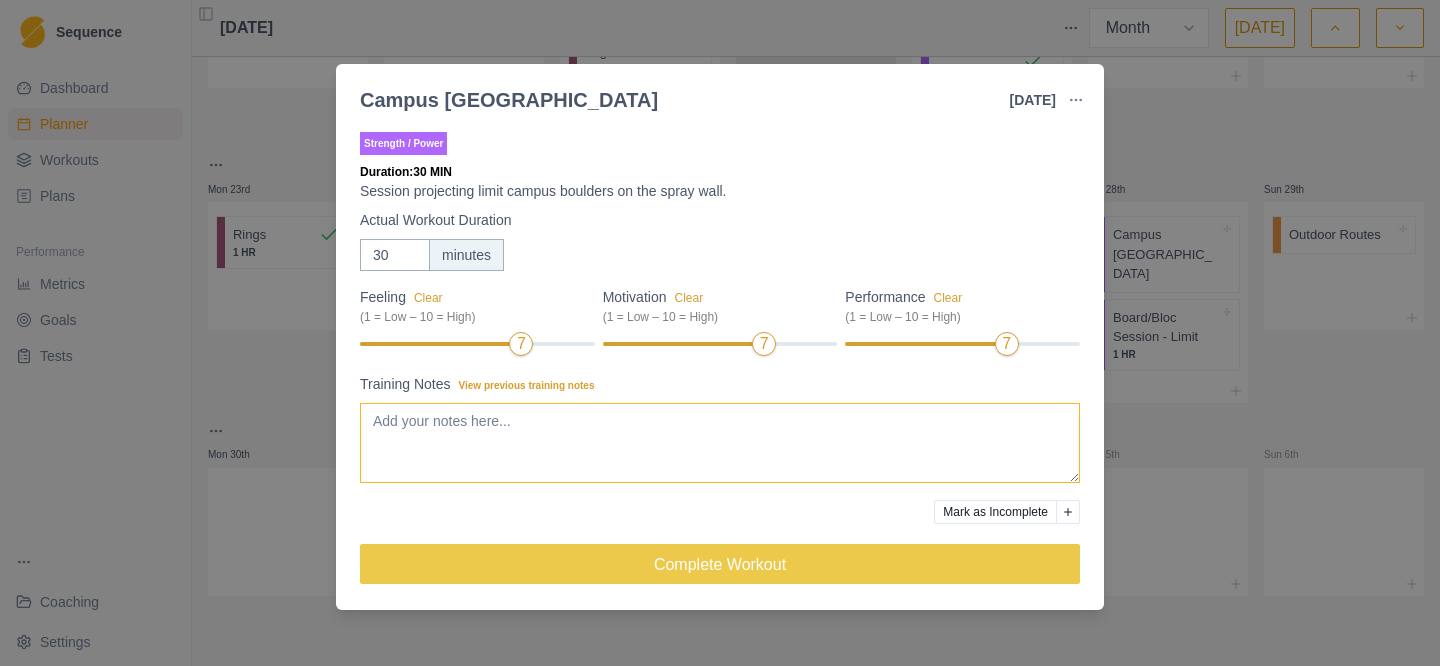 click on "Training Notes View previous training notes" at bounding box center [720, 443] 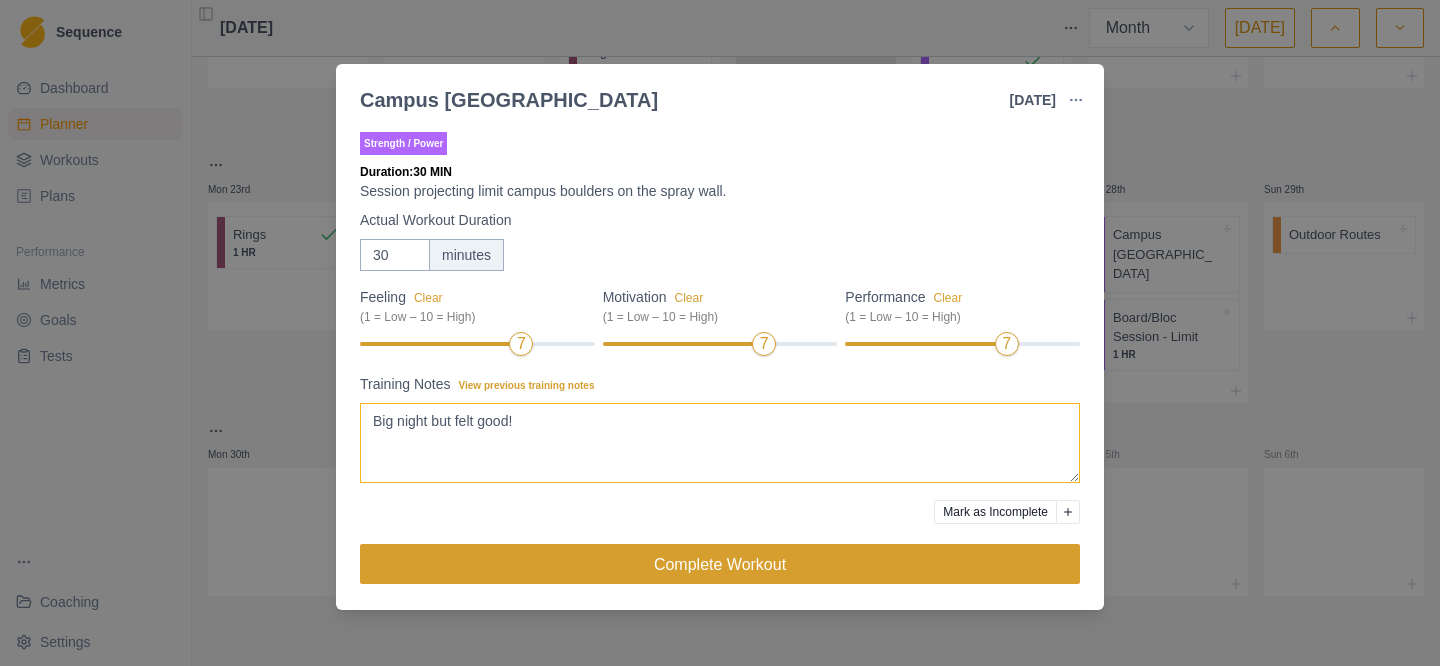 type on "Big night but felt good!" 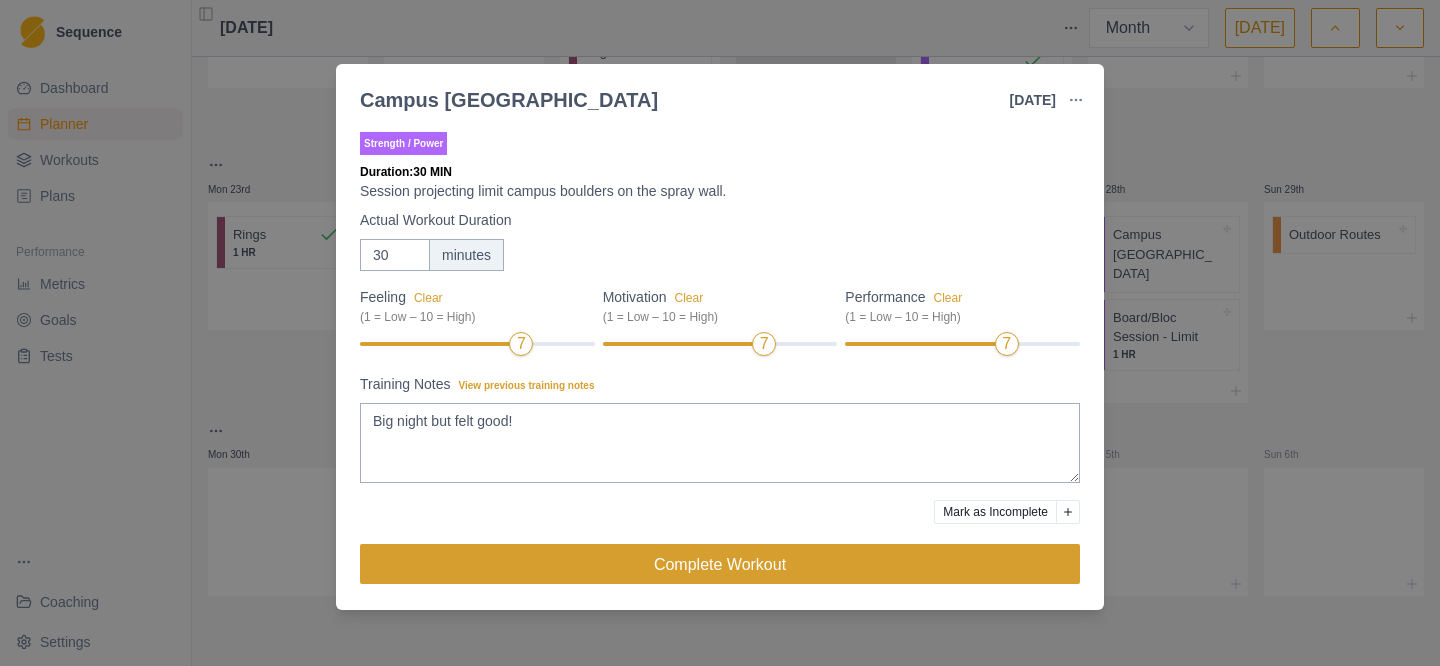 click on "Complete Workout" at bounding box center [720, 564] 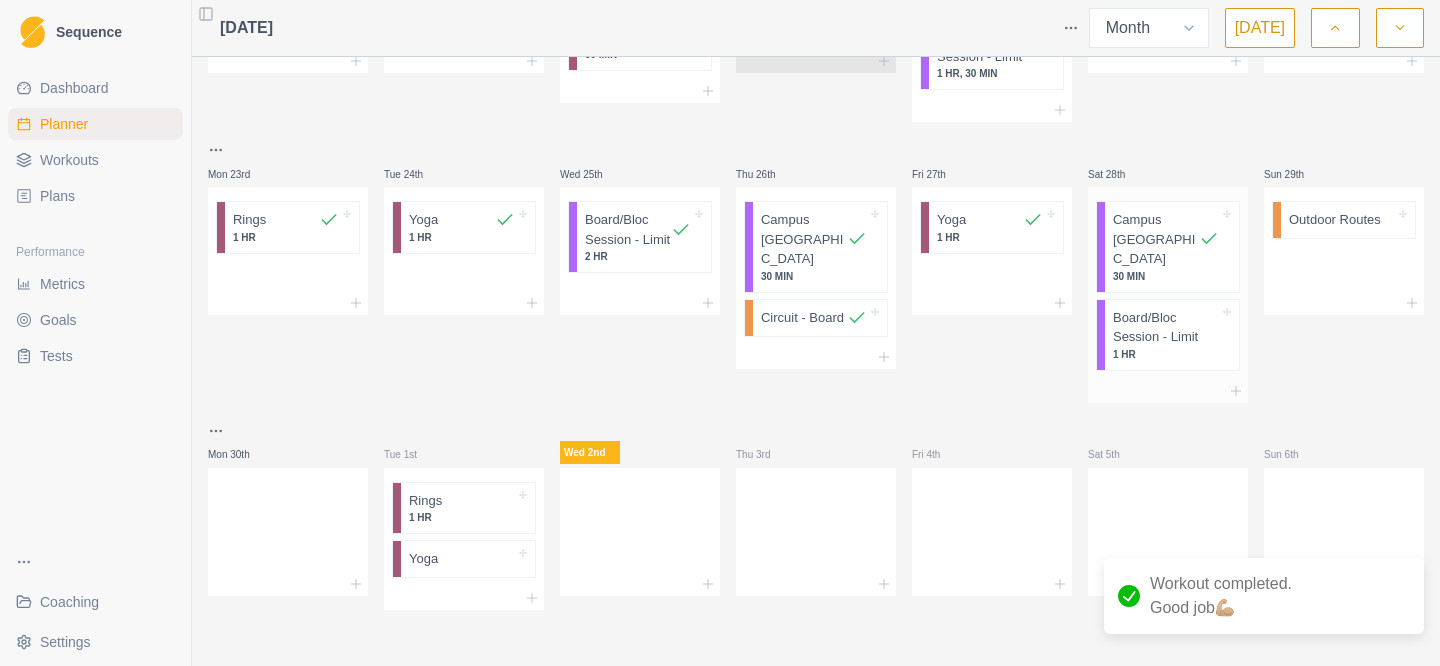 click on "1 HR" at bounding box center [1166, 354] 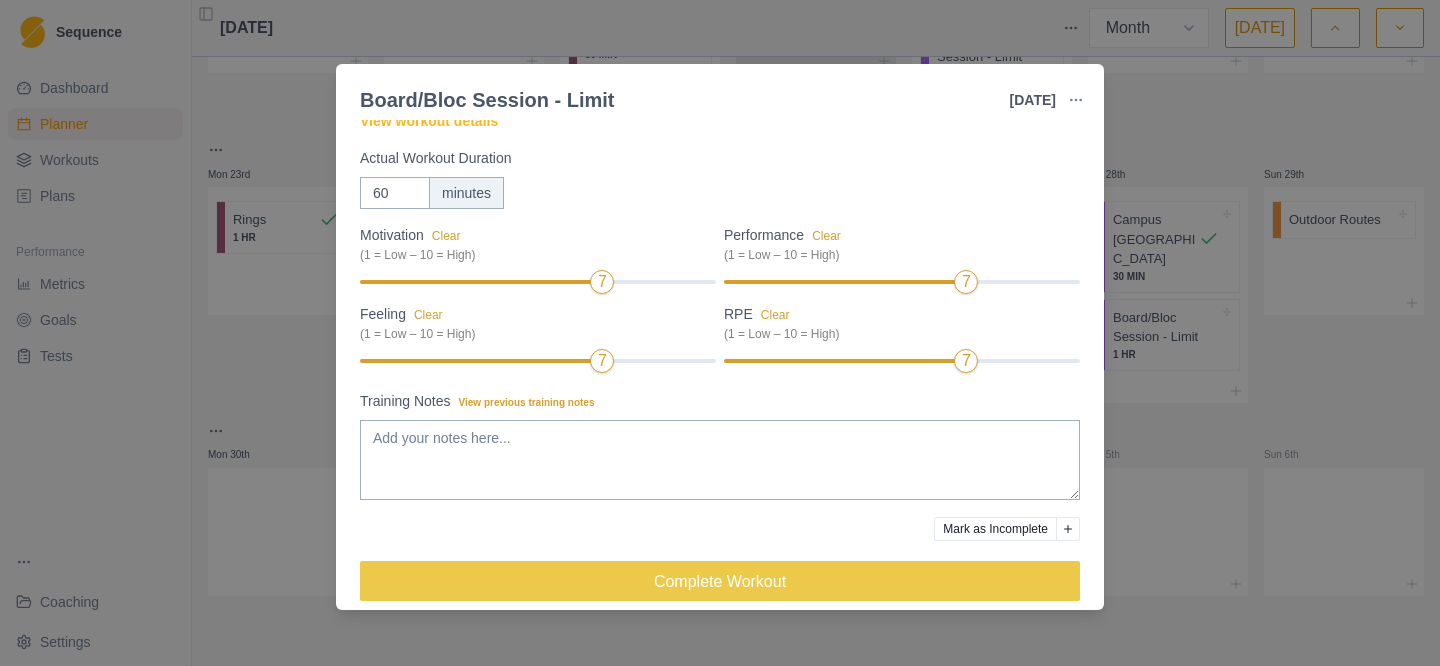 scroll, scrollTop: 140, scrollLeft: 0, axis: vertical 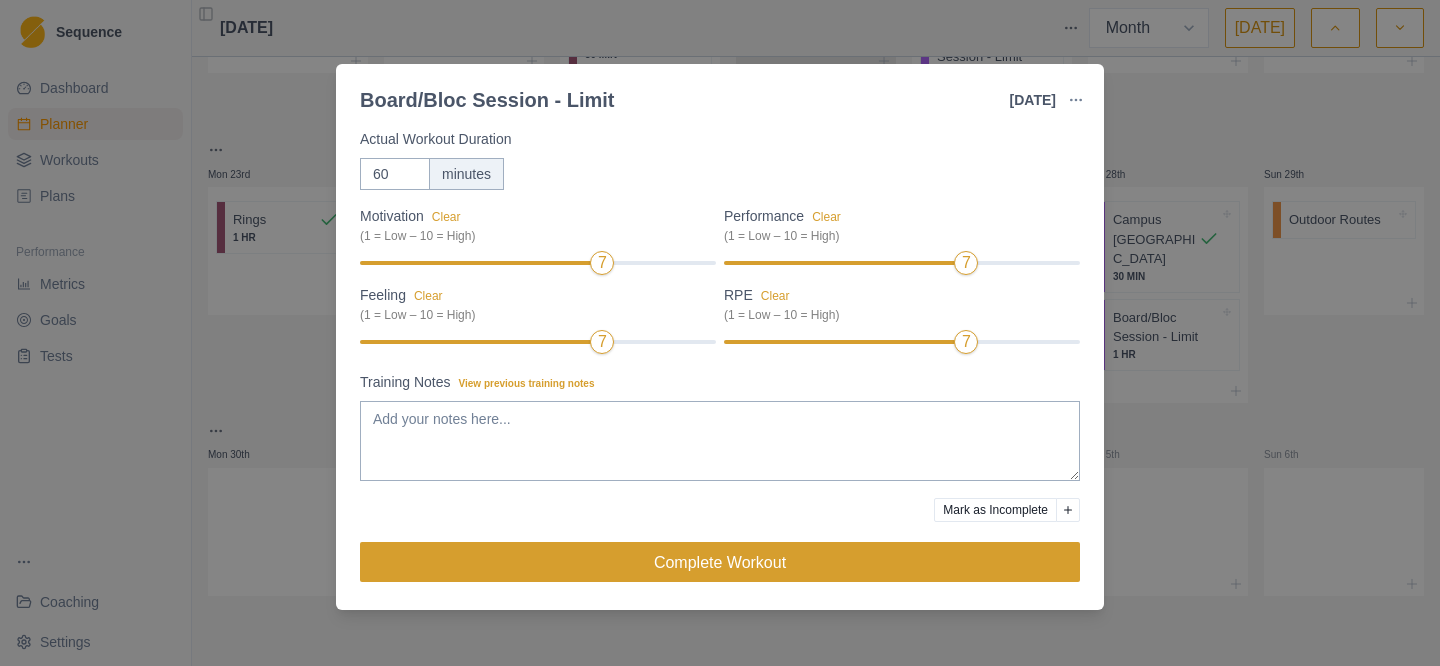 click on "Complete Workout" at bounding box center [720, 562] 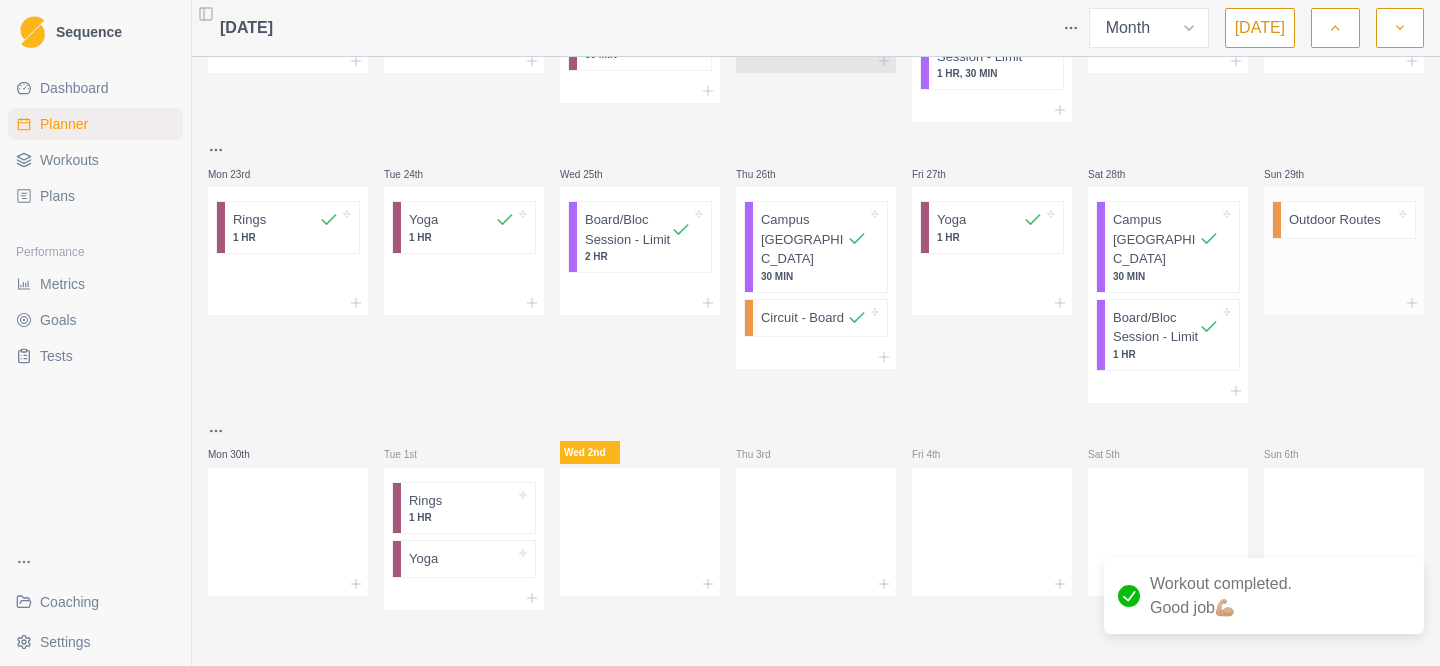 click on "Outdoor Routes" at bounding box center [1348, 220] 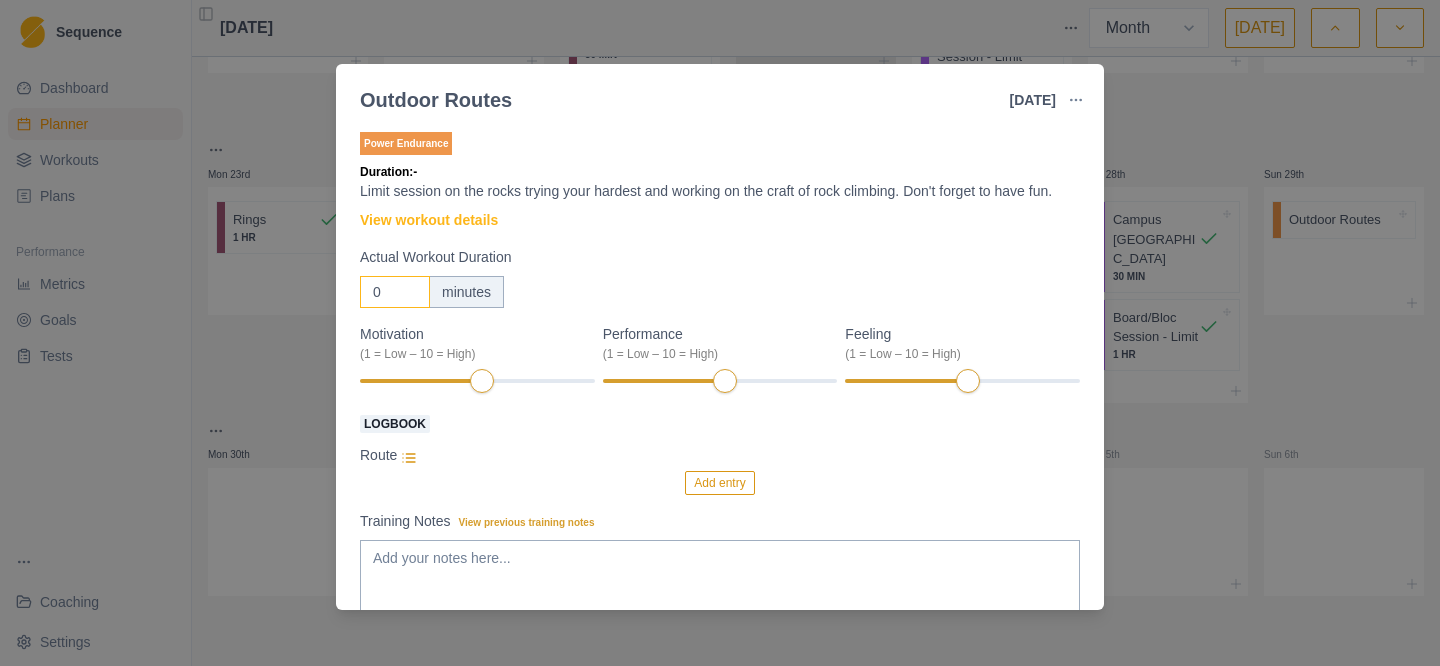 click on "0" at bounding box center (395, 292) 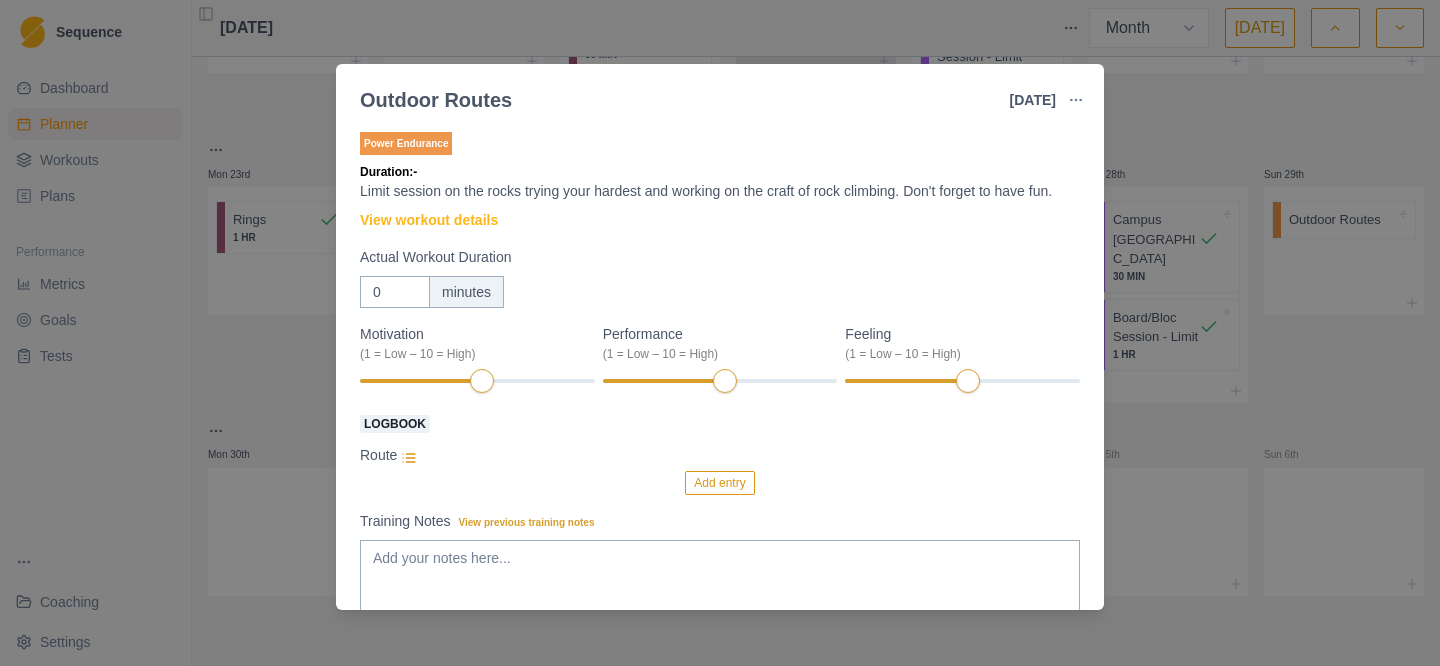 click on "Outdoor Routes [DATE] Link To Goal View Workout Metrics Edit Original Workout Reschedule Workout Remove From Schedule Power Endurance Duration:  - Limit session on the rocks trying your hardest and working on the craft of rock climbing. Don't forget to have fun. View workout details Actual Workout Duration 0 minutes Motivation (1 = Low – 10 = High) Performance (1 = Low – 10 = High) Feeling (1 = Low – 10 = High) Logbook Route Add entry Training Notes View previous training notes Mark as Incomplete Complete Workout" at bounding box center (720, 333) 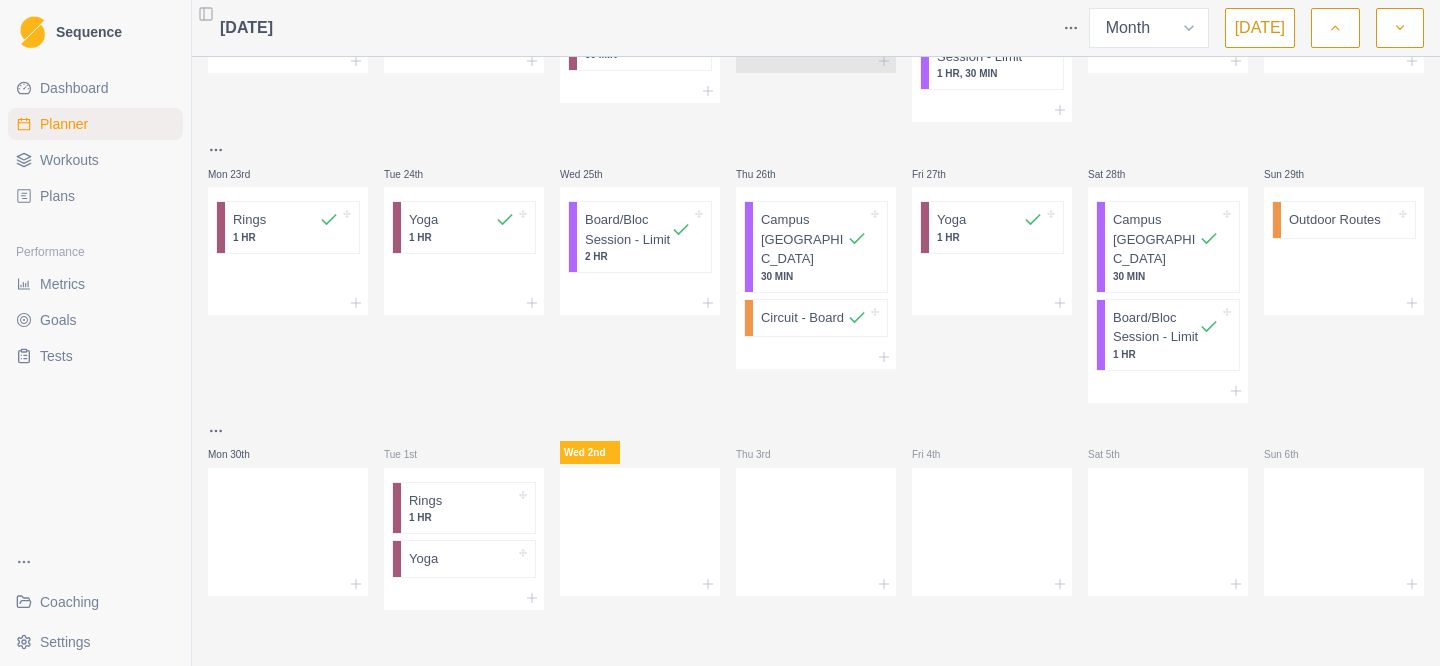click on "Goals" at bounding box center (58, 320) 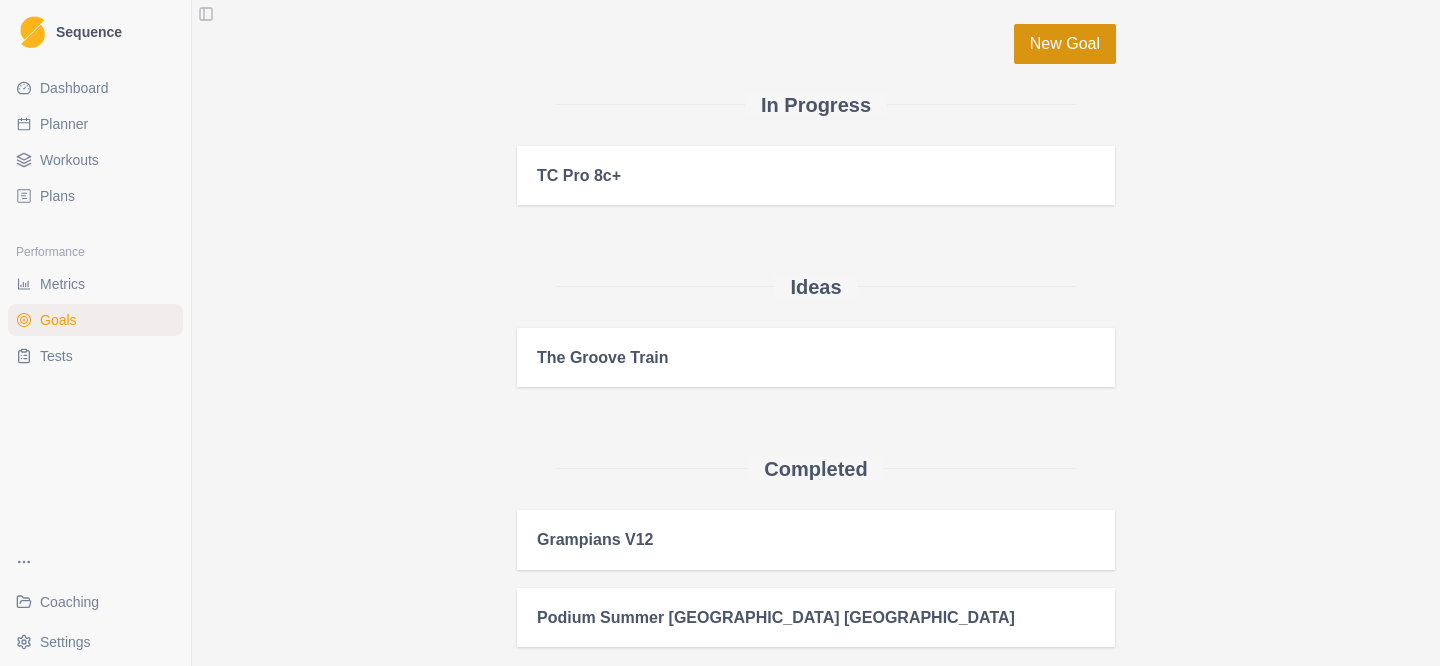 click on "New Goal" at bounding box center (1065, 44) 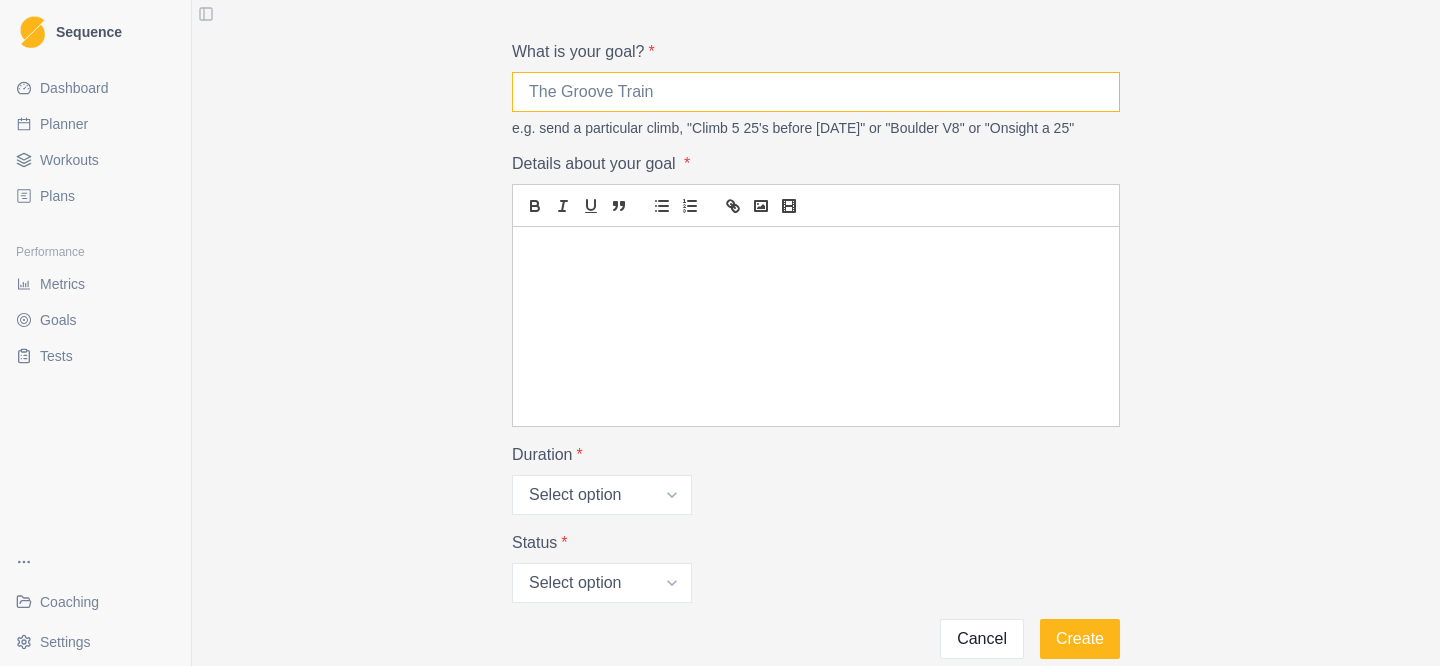 click on "What is your goal? *" at bounding box center [816, 92] 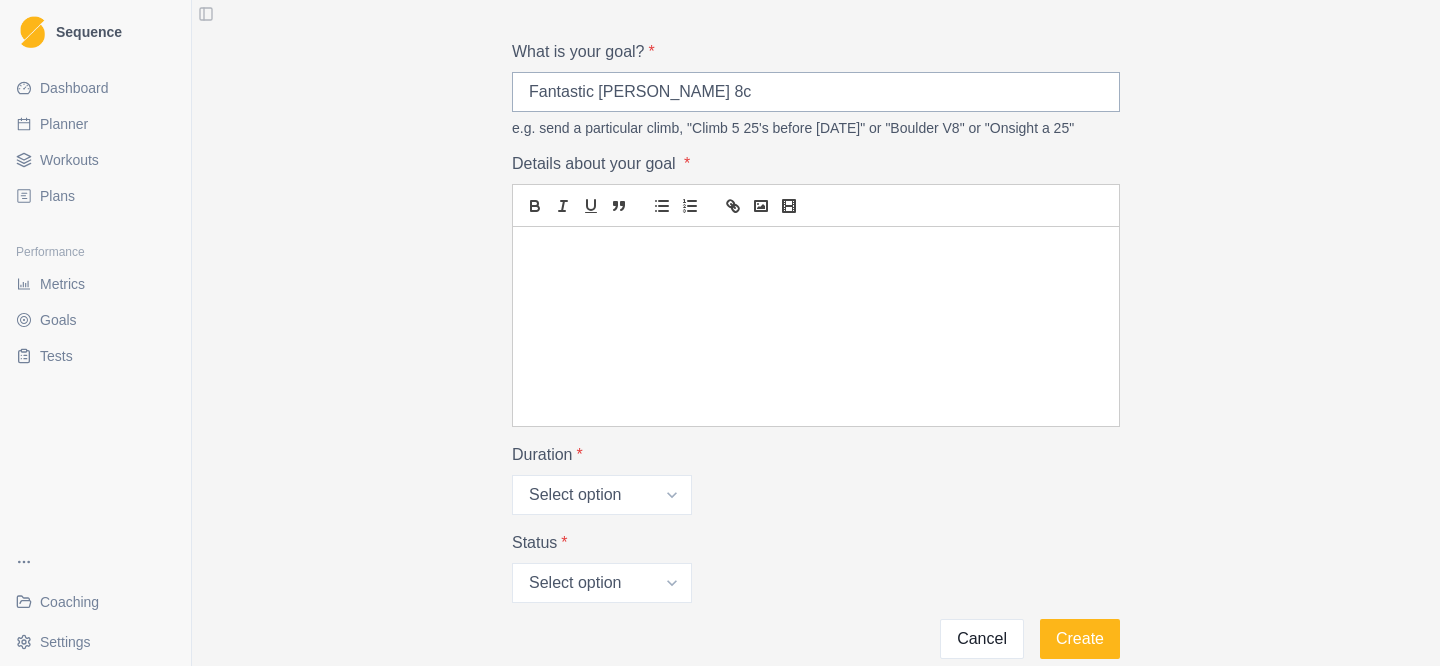 click at bounding box center (816, 352) 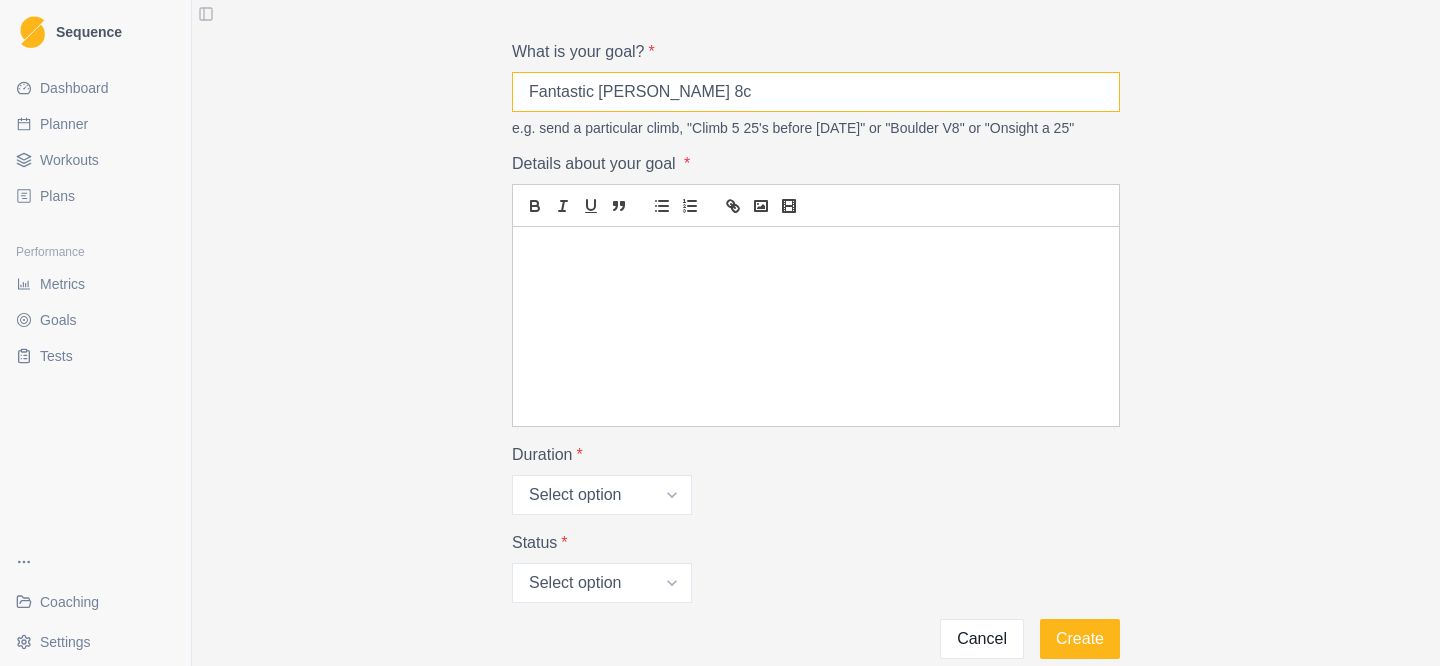 click on "Fantastic [PERSON_NAME] 8c" at bounding box center [816, 92] 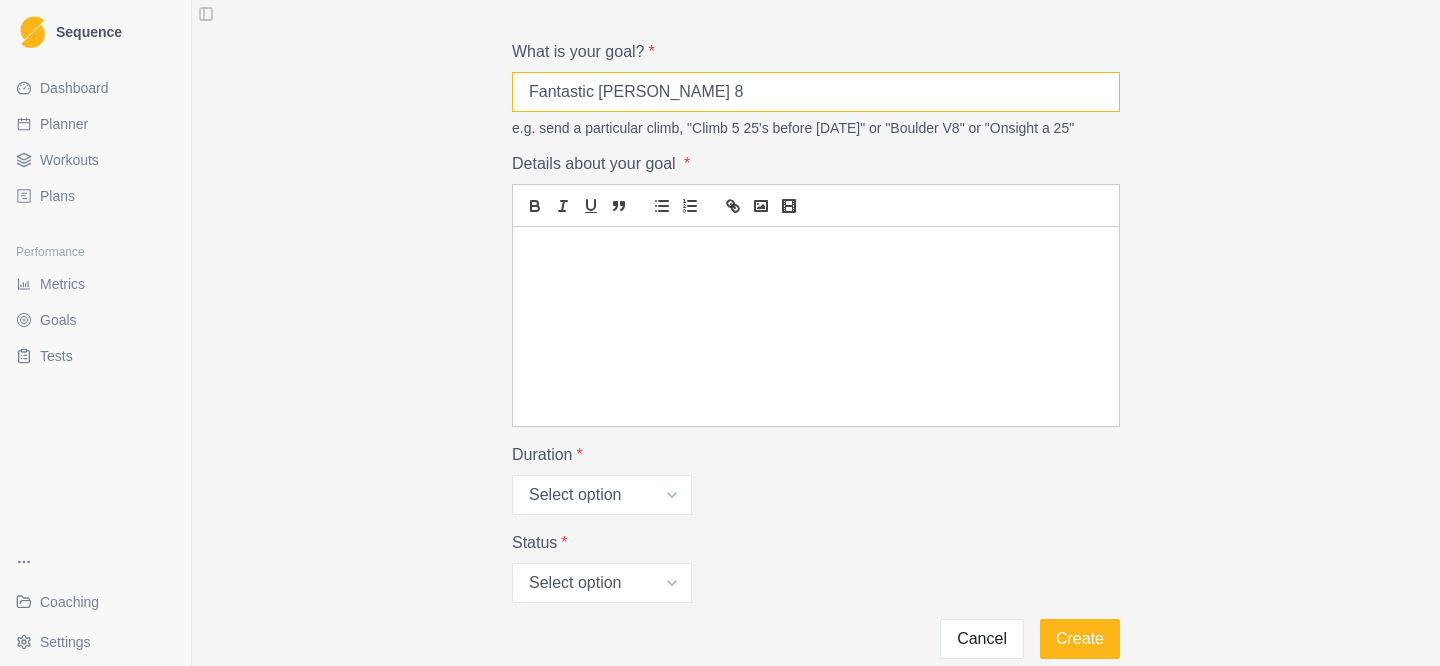 type on "Fantastic [PERSON_NAME] 8c" 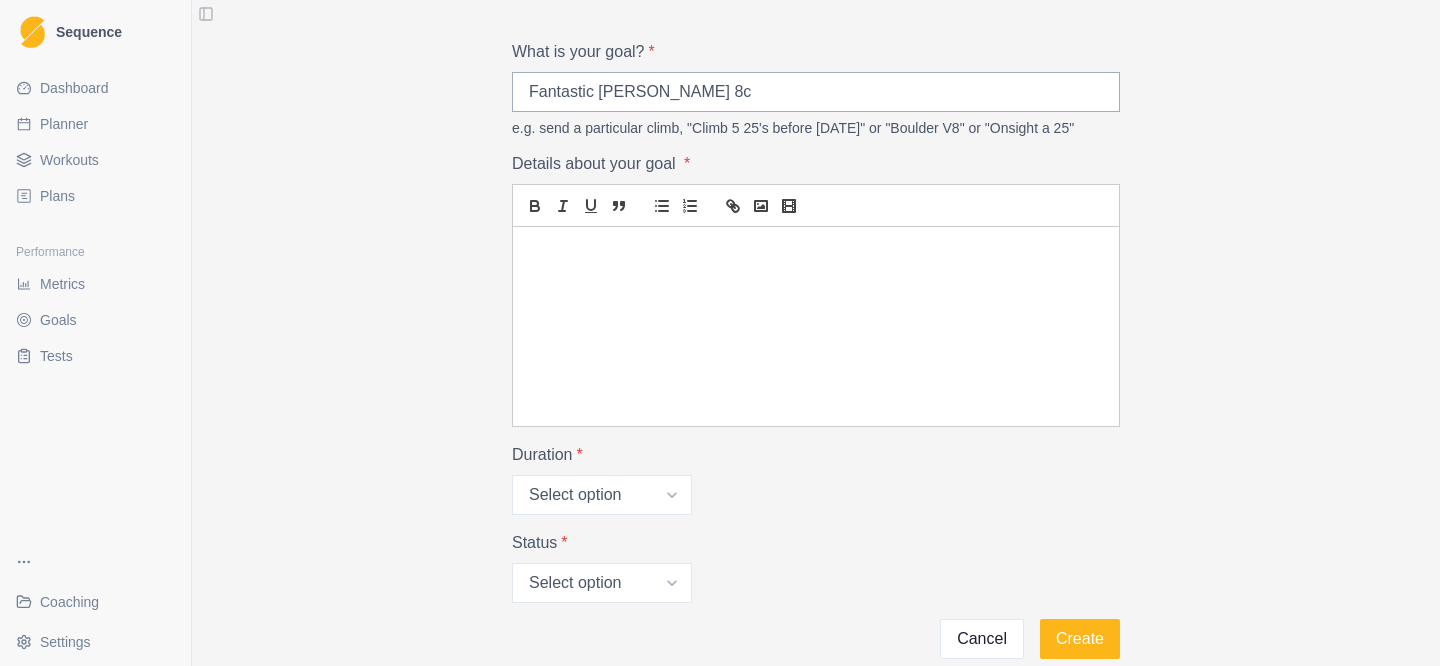 click at bounding box center [816, 352] 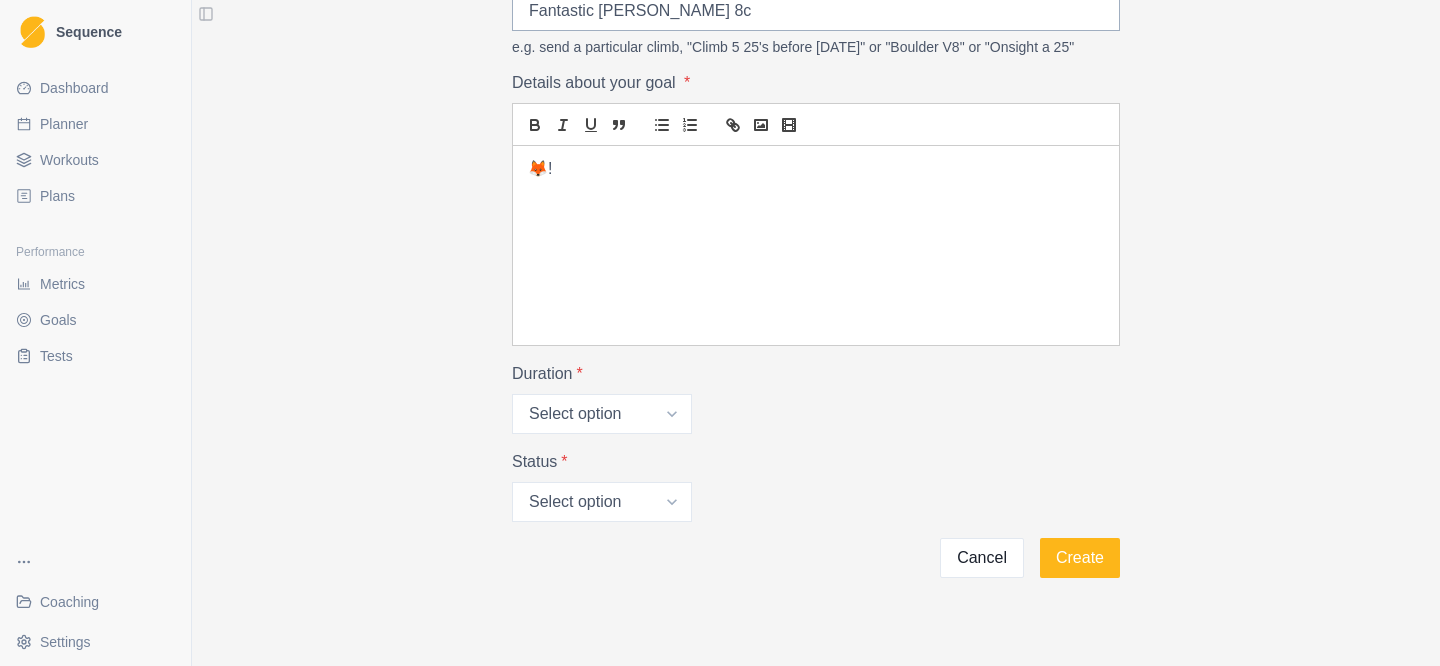 scroll, scrollTop: 107, scrollLeft: 0, axis: vertical 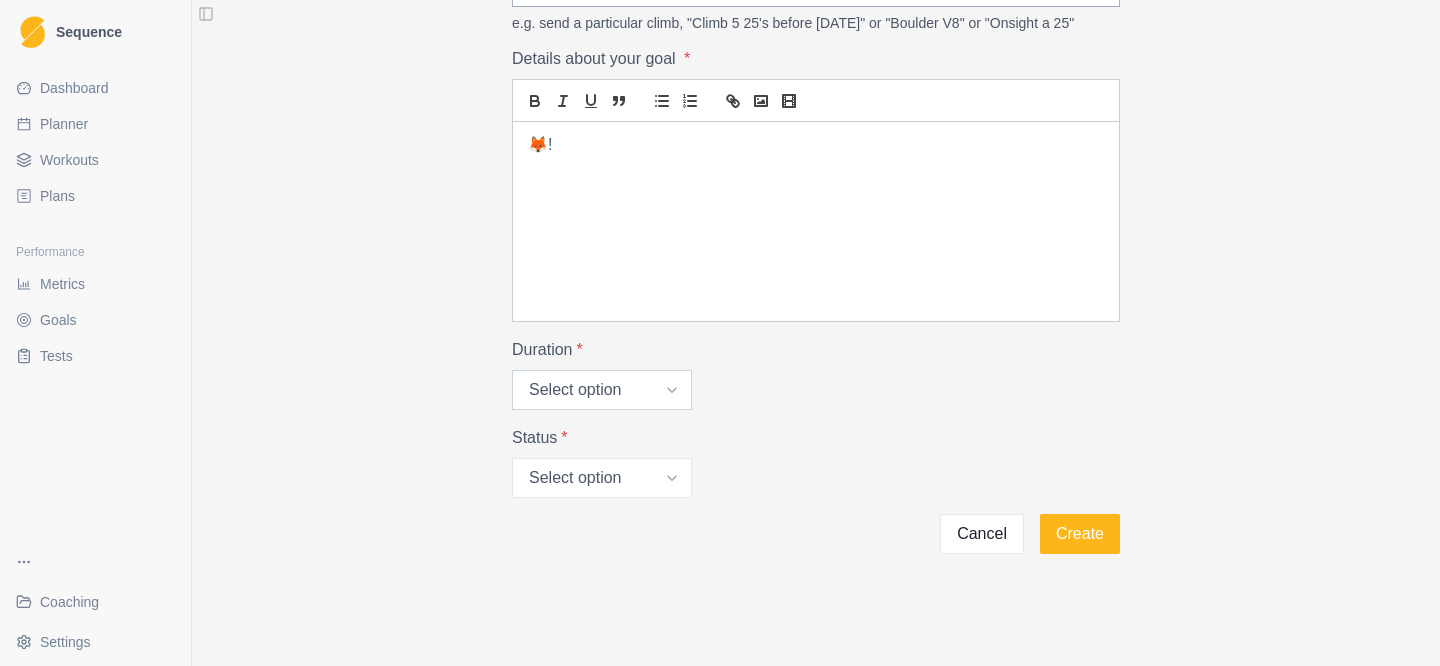 click on "Select option N/A Short term Medium term Long term" at bounding box center [602, 390] 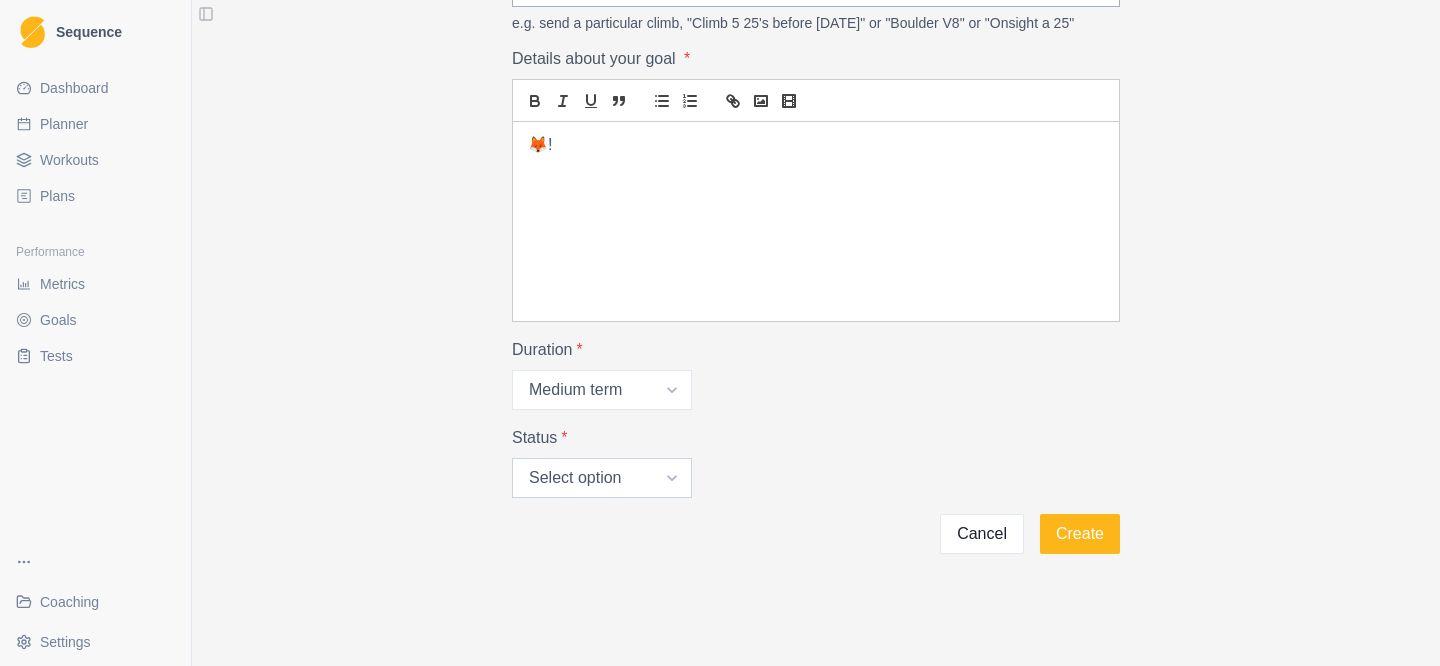 click on "Select option Idea In progress Complete Cancelled On hold" at bounding box center [602, 478] 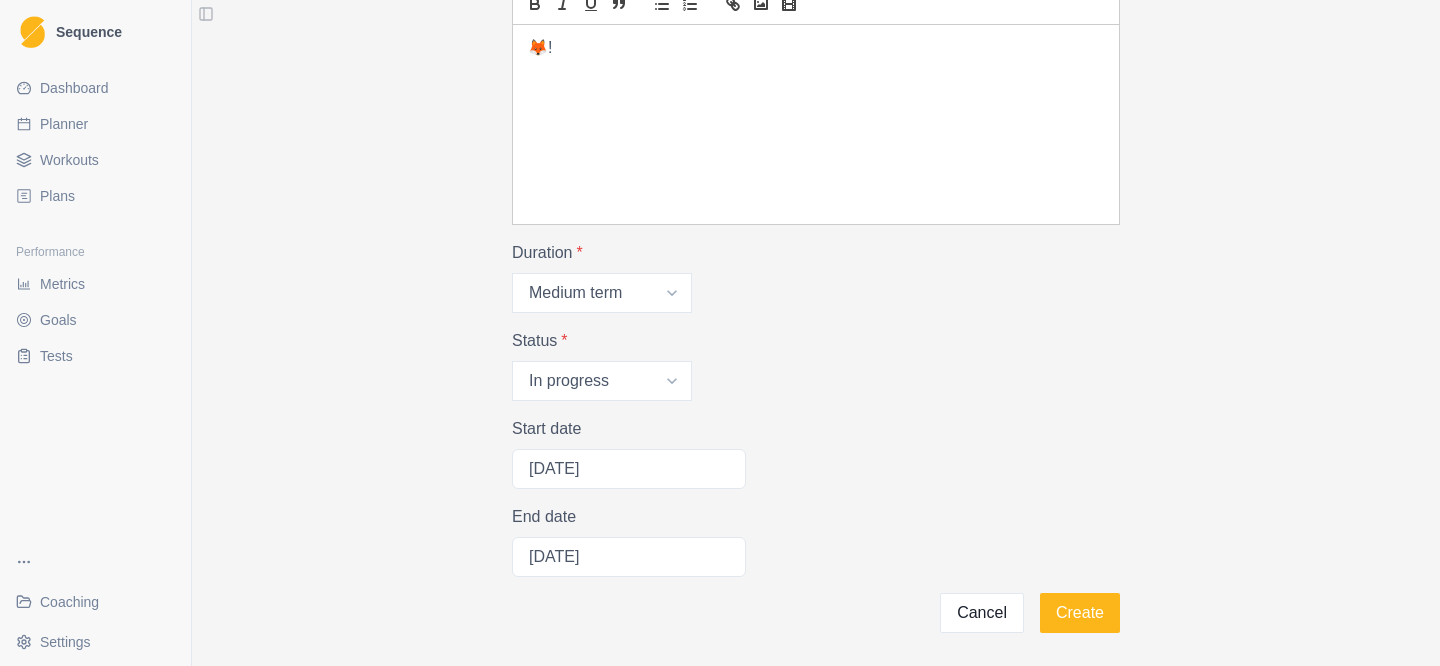 scroll, scrollTop: 283, scrollLeft: 0, axis: vertical 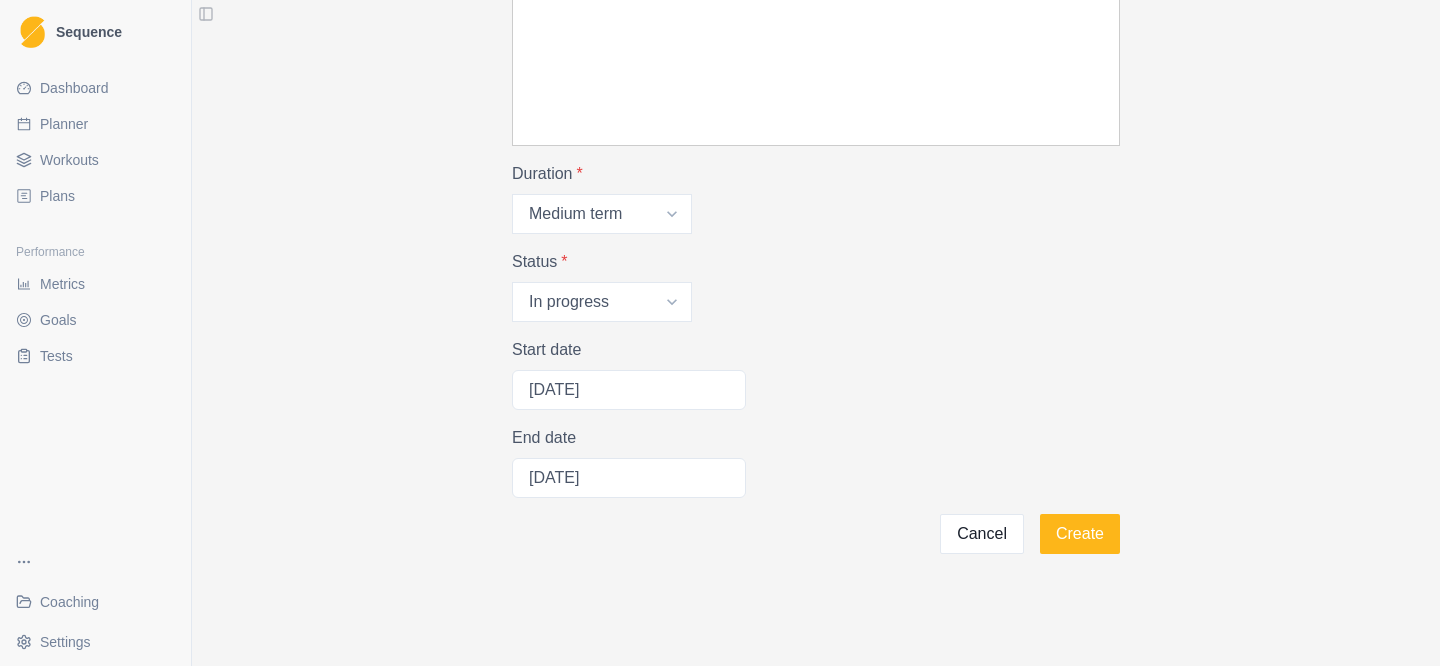 click on "Create" at bounding box center [1080, 534] 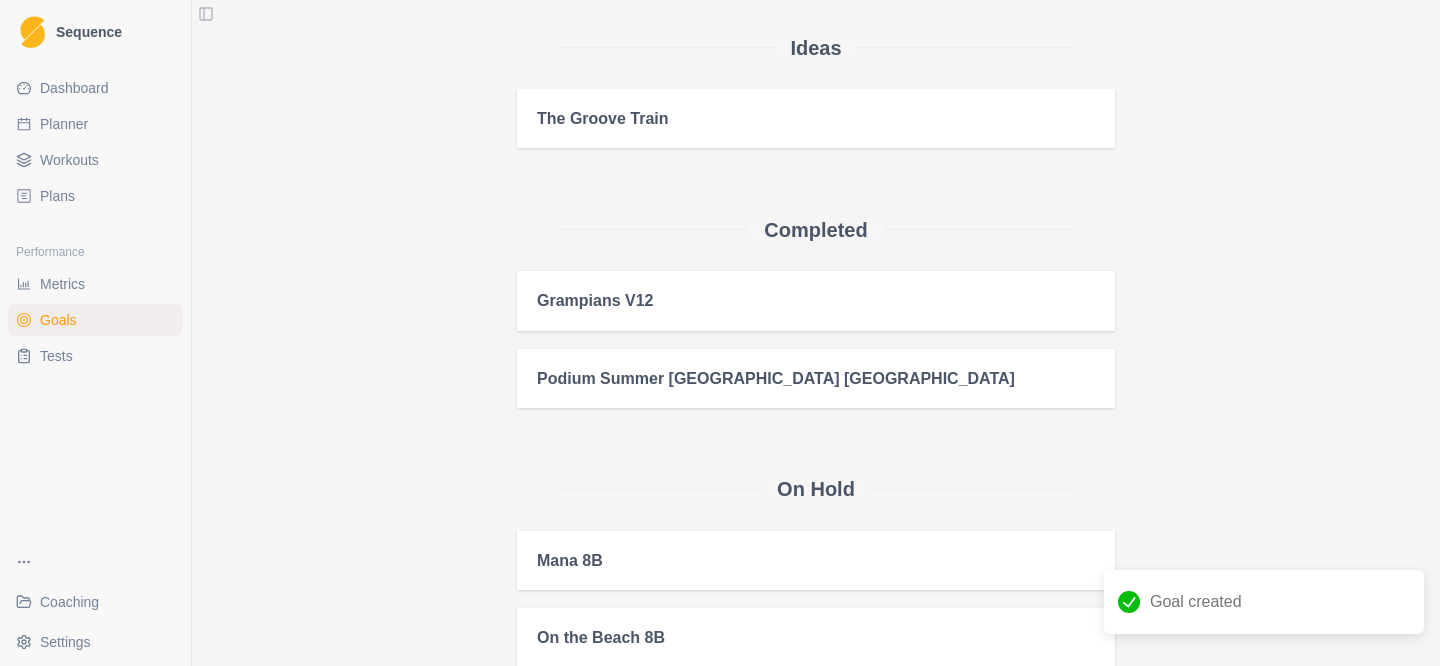 scroll, scrollTop: 316, scrollLeft: 0, axis: vertical 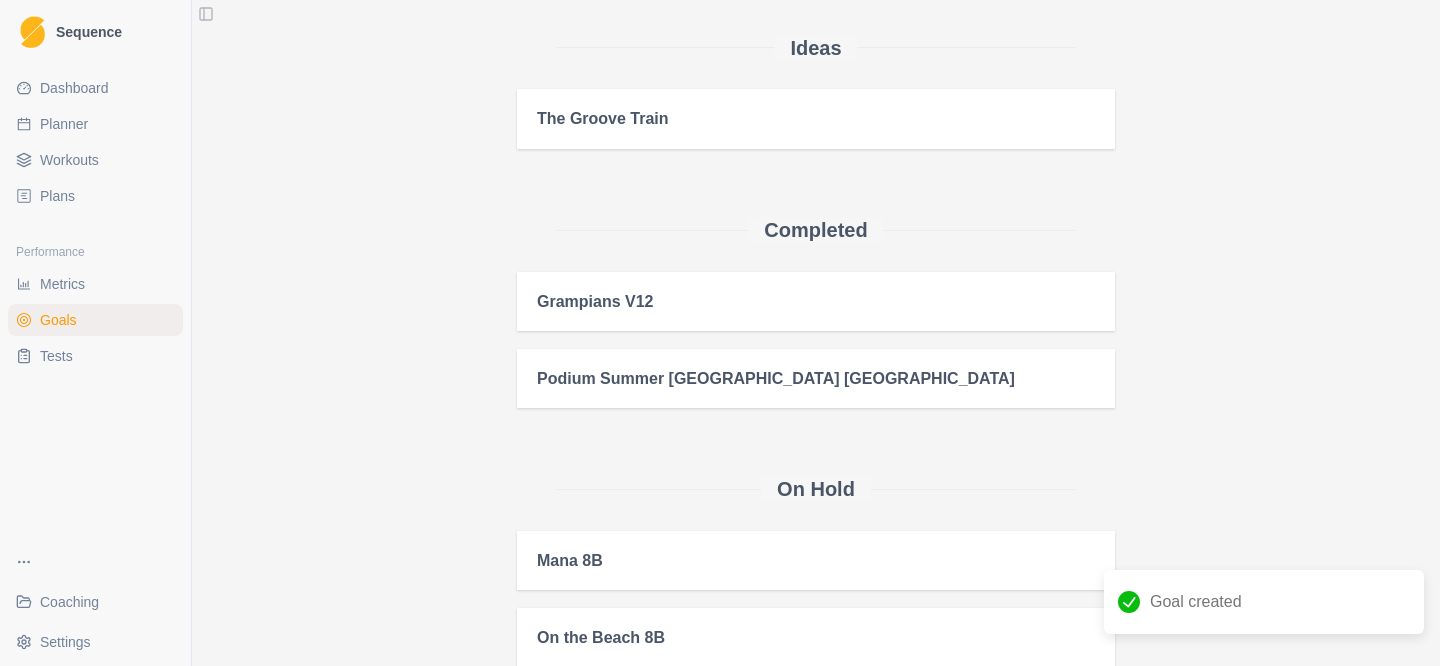 click on "Planner" at bounding box center (95, 124) 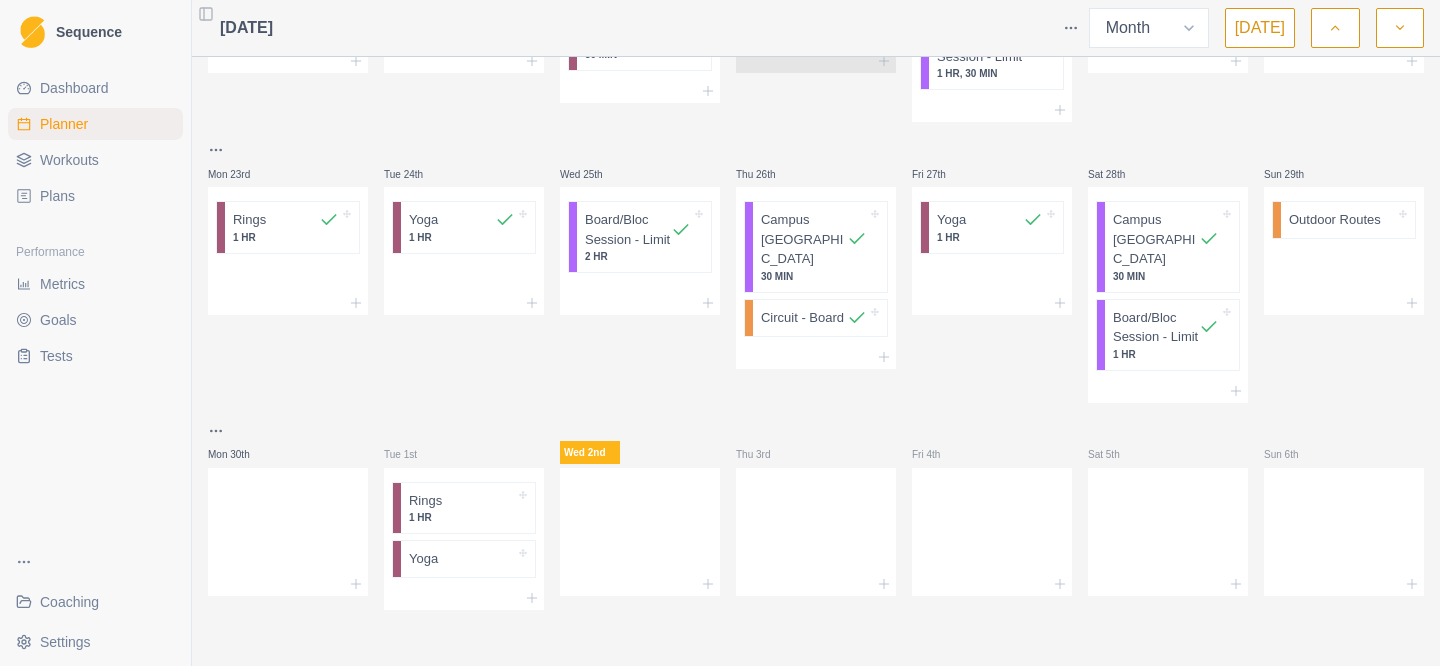 scroll, scrollTop: 1094, scrollLeft: 0, axis: vertical 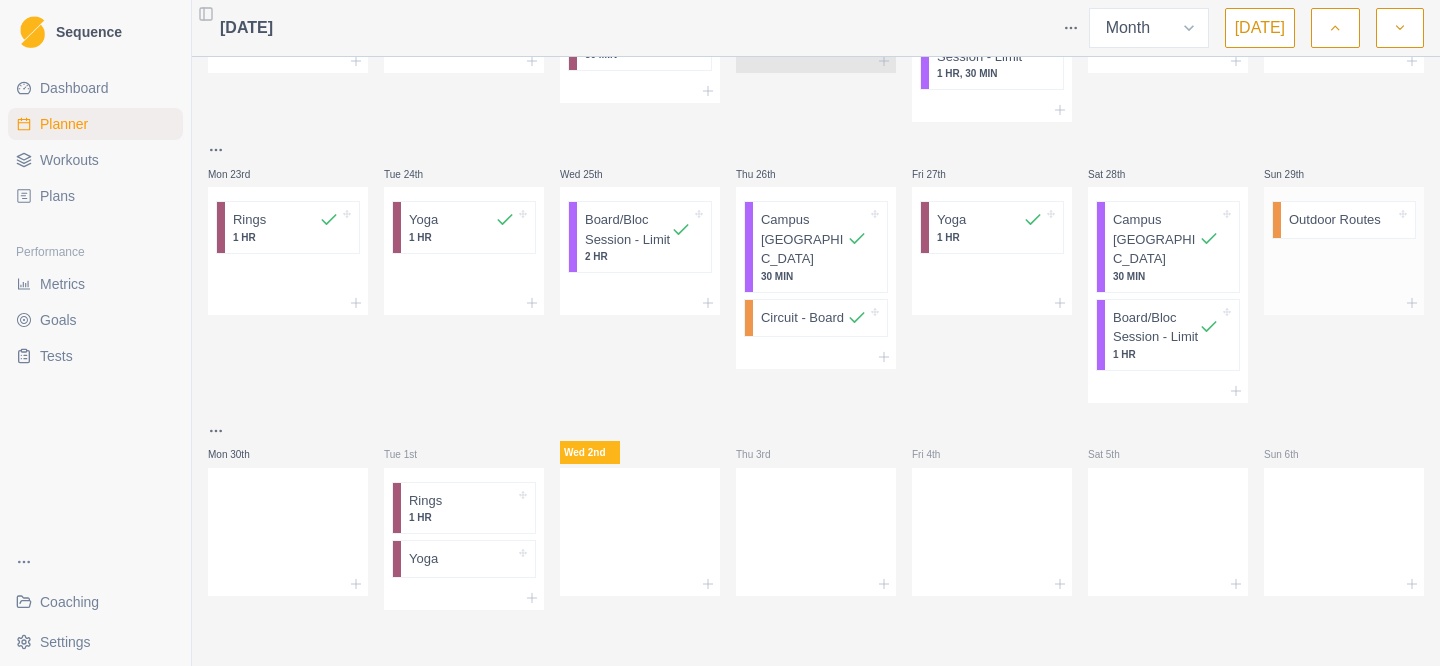 click at bounding box center [1388, 220] 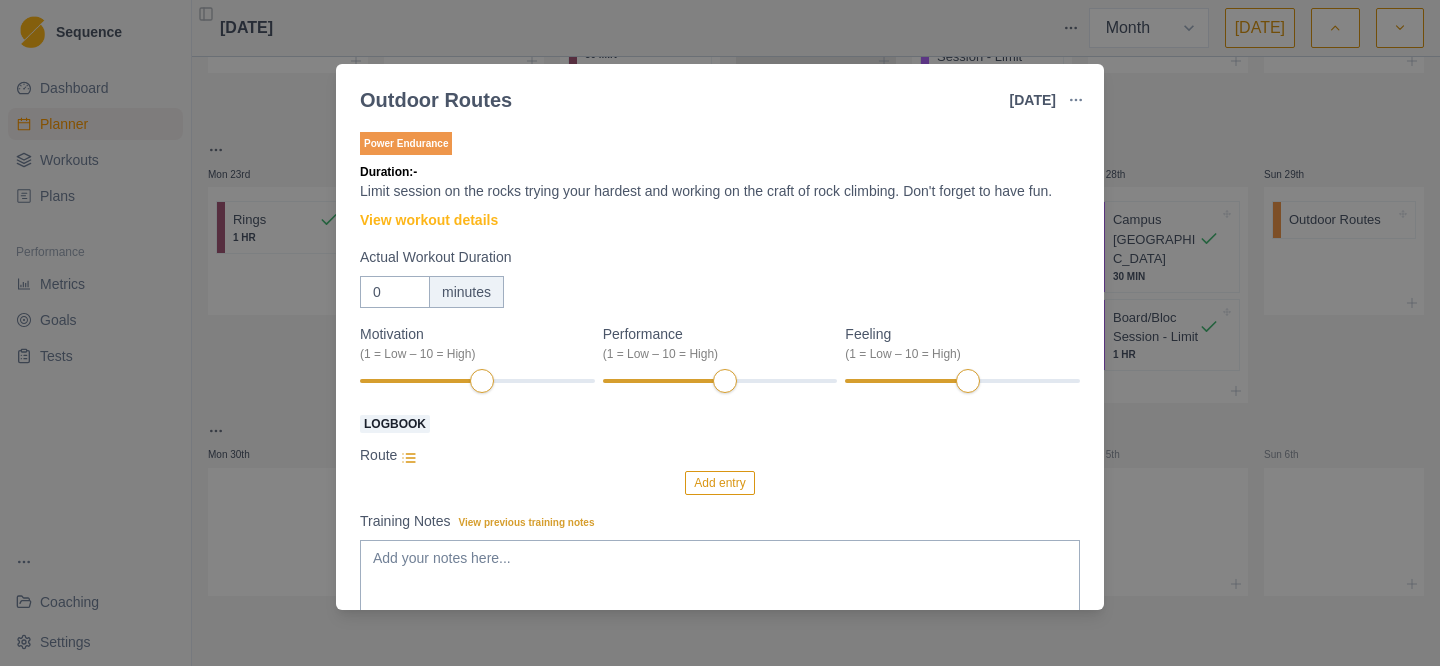 click on "Add entry" at bounding box center (719, 483) 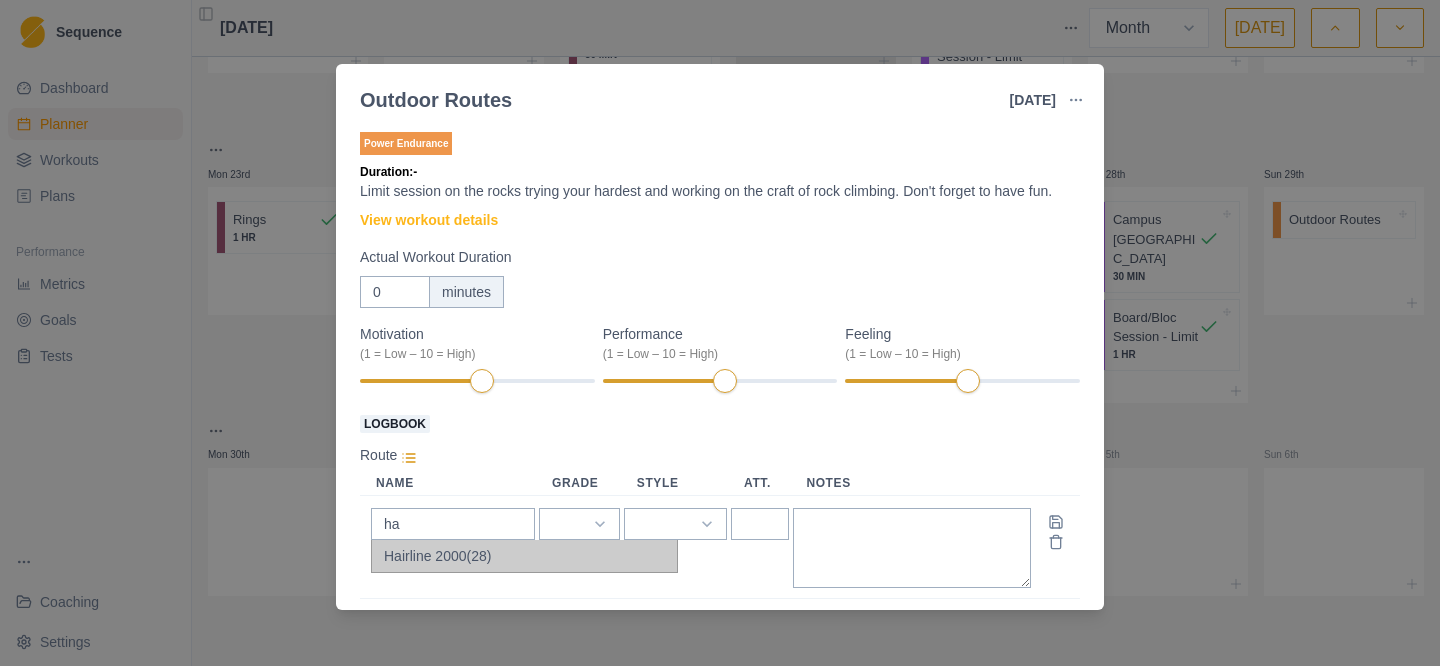 type on "Hairline 2000" 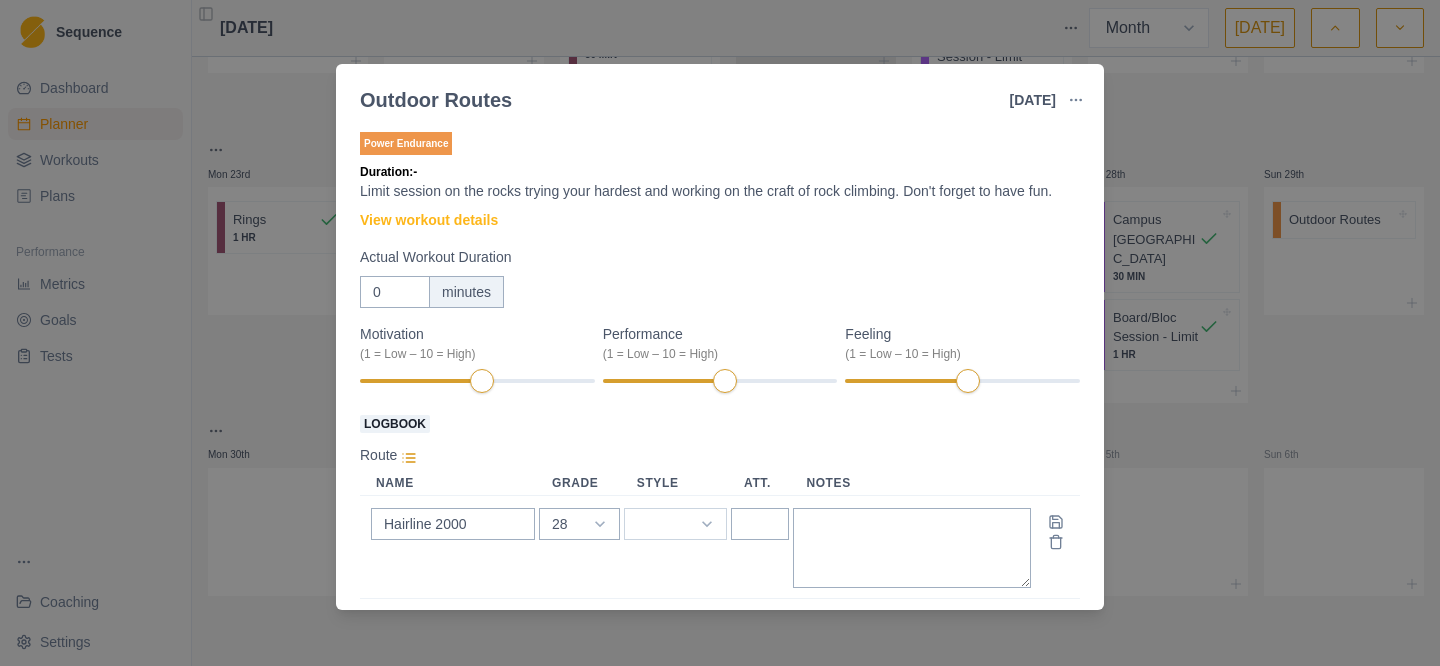 click on "Onsight Flash Redpoint Attempt Work Repeat" at bounding box center [675, 524] 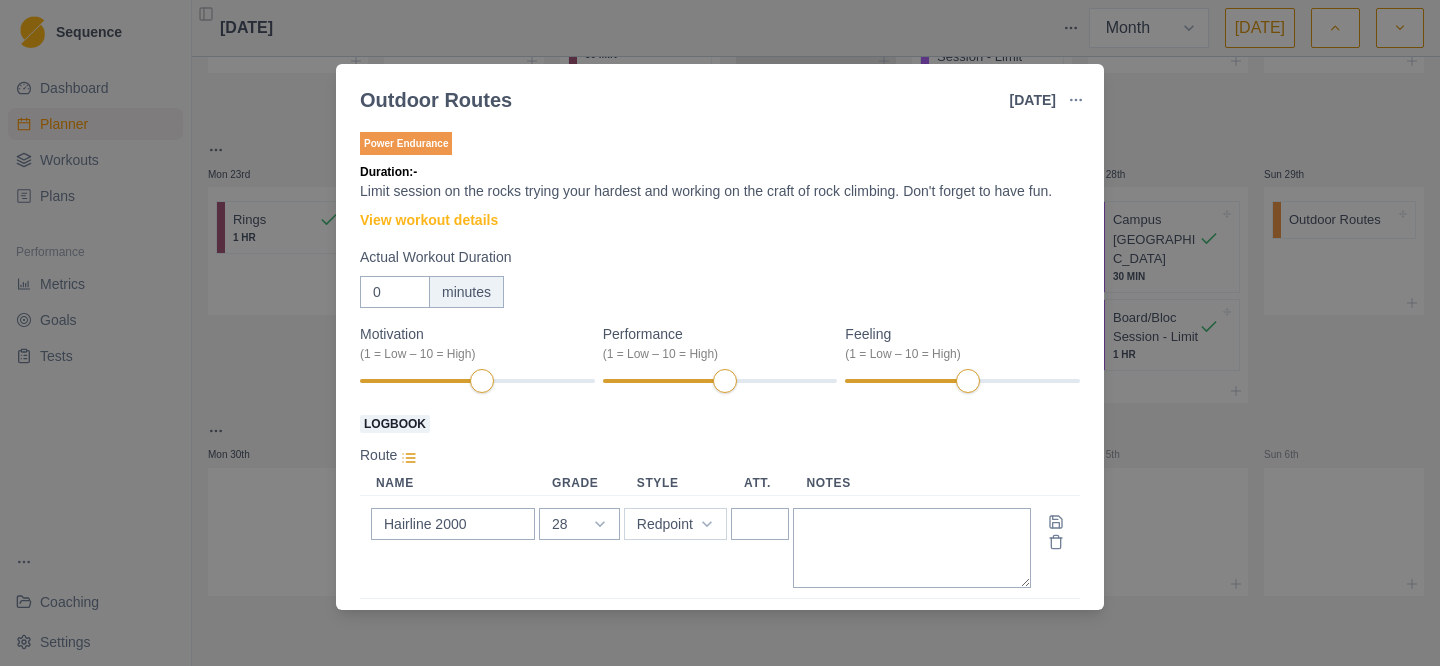 select on "f03a6814-cb52-4be4-bf21-30c534dd5126" 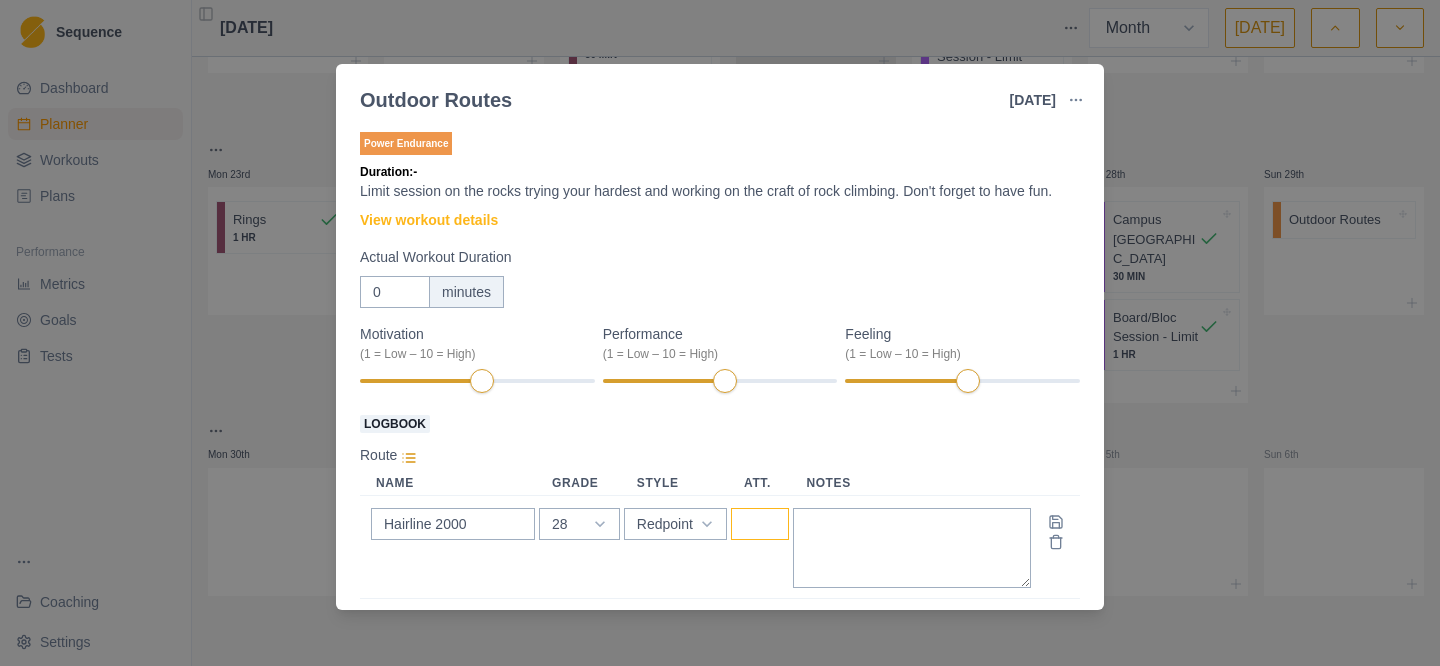click at bounding box center [760, 524] 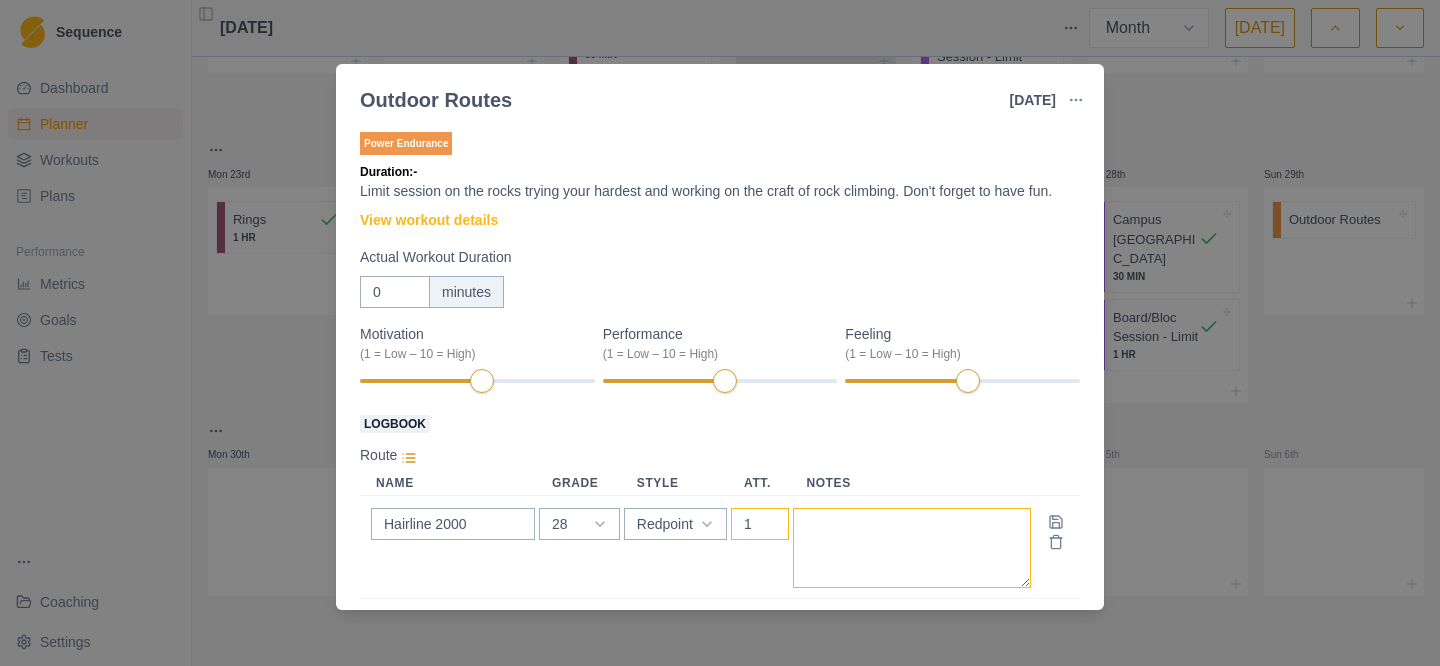 type on "1" 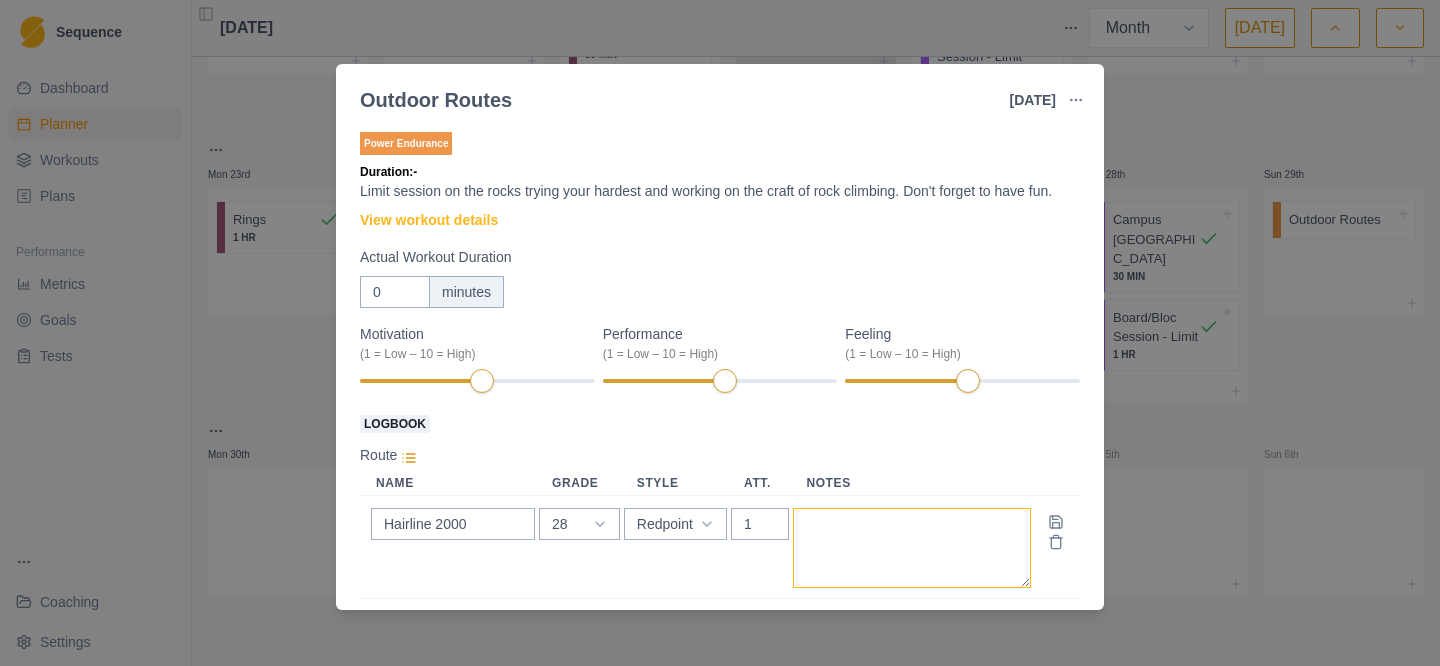 click at bounding box center (912, 548) 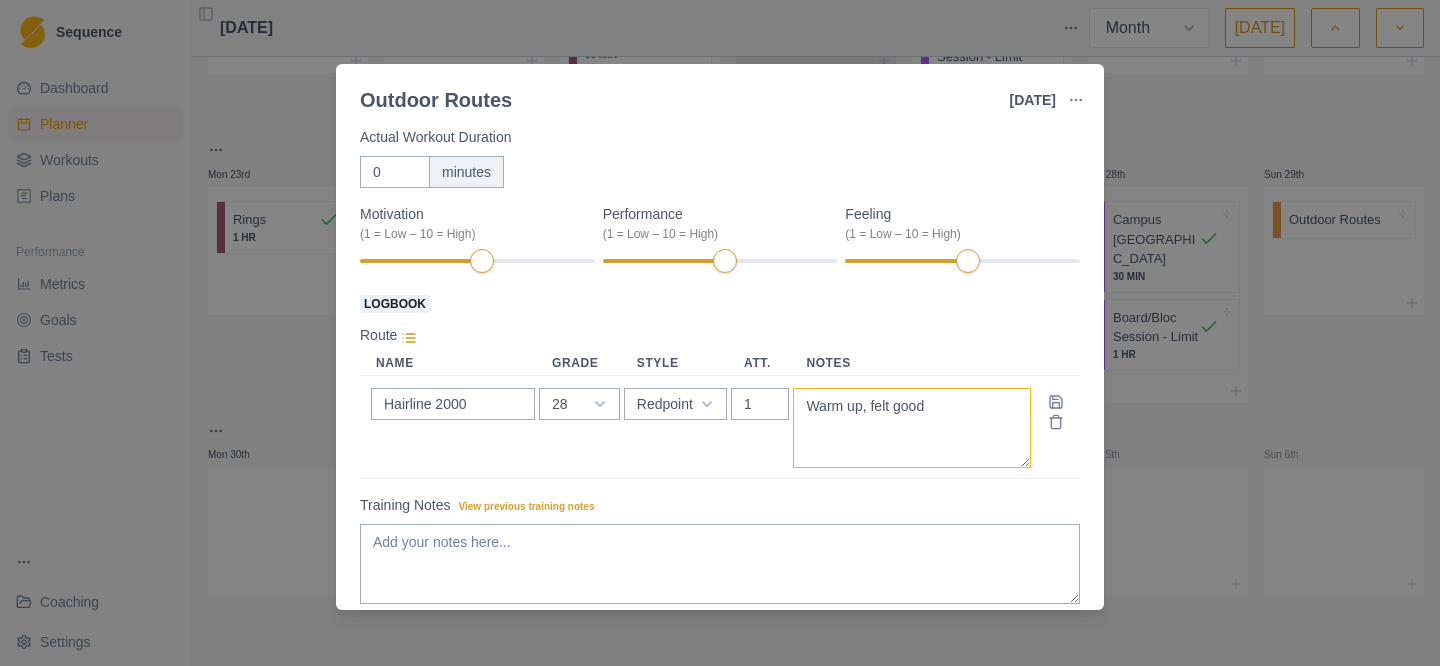 scroll, scrollTop: 123, scrollLeft: 0, axis: vertical 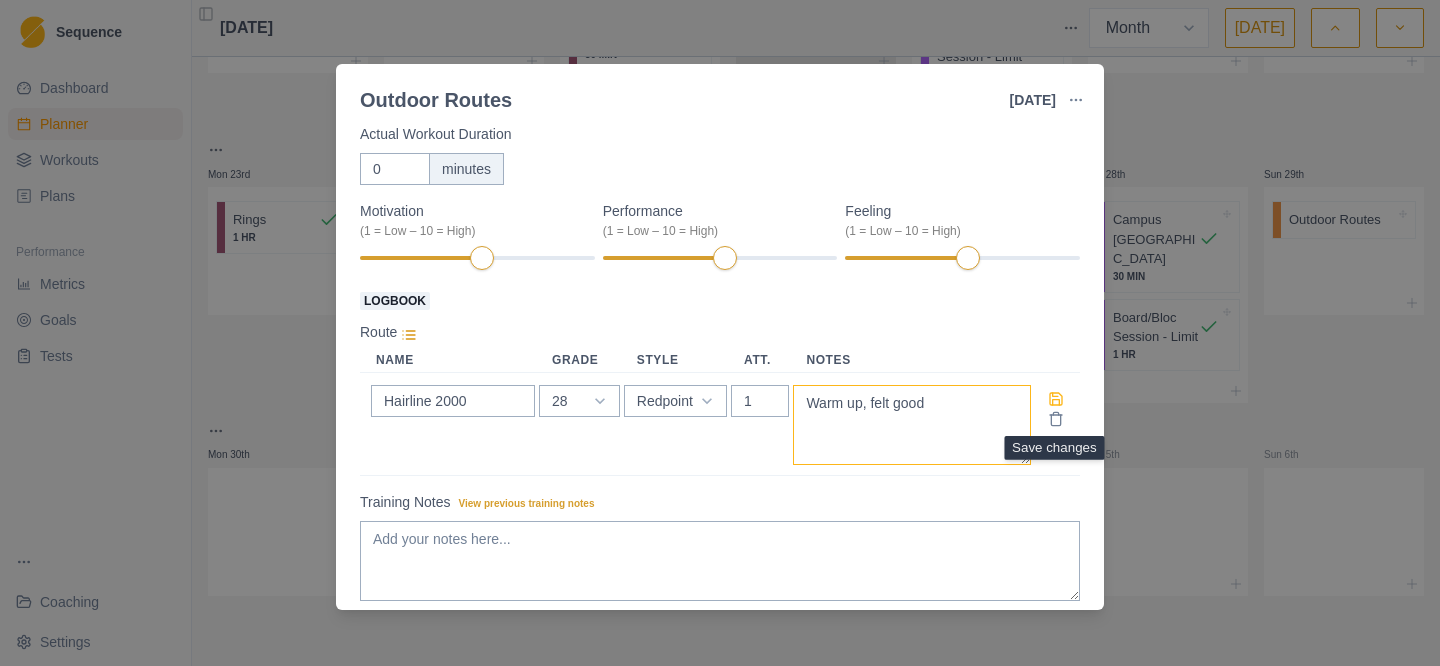 type on "Warm up, felt good" 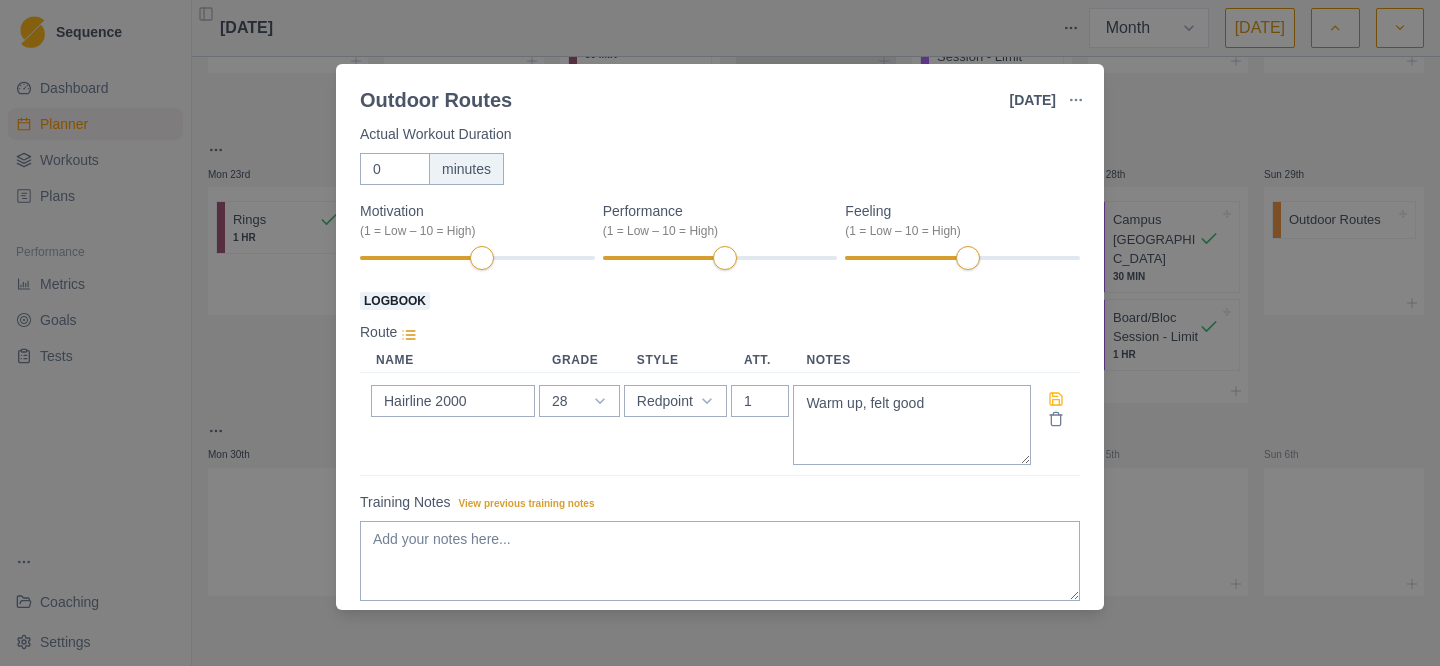 click 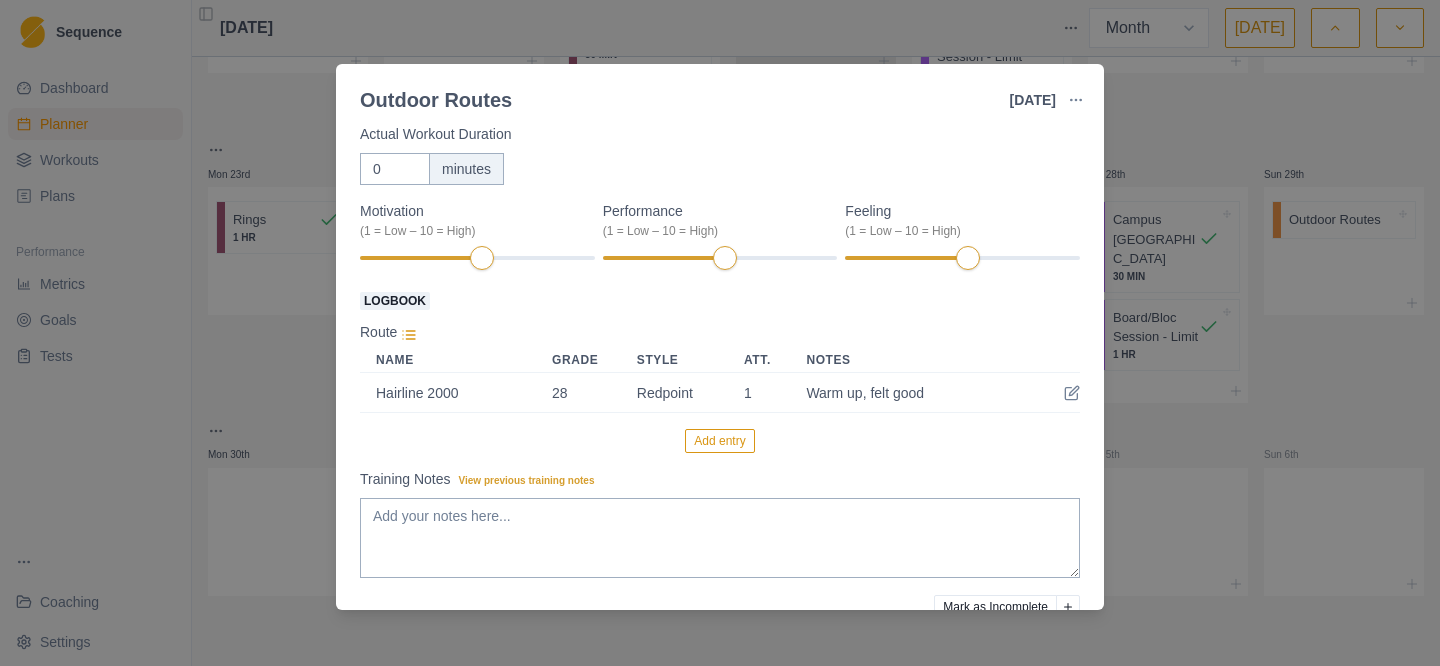 click on "Add entry" at bounding box center (719, 441) 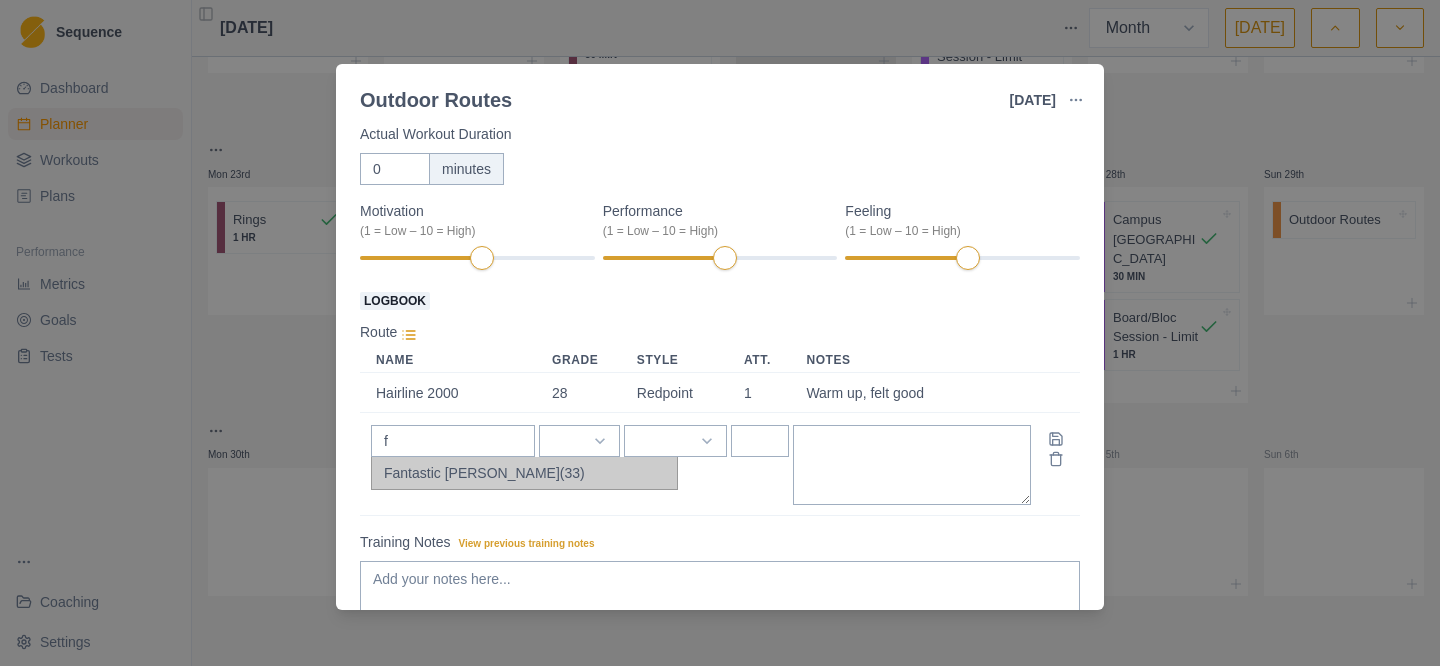 type on "Fantastic [PERSON_NAME]" 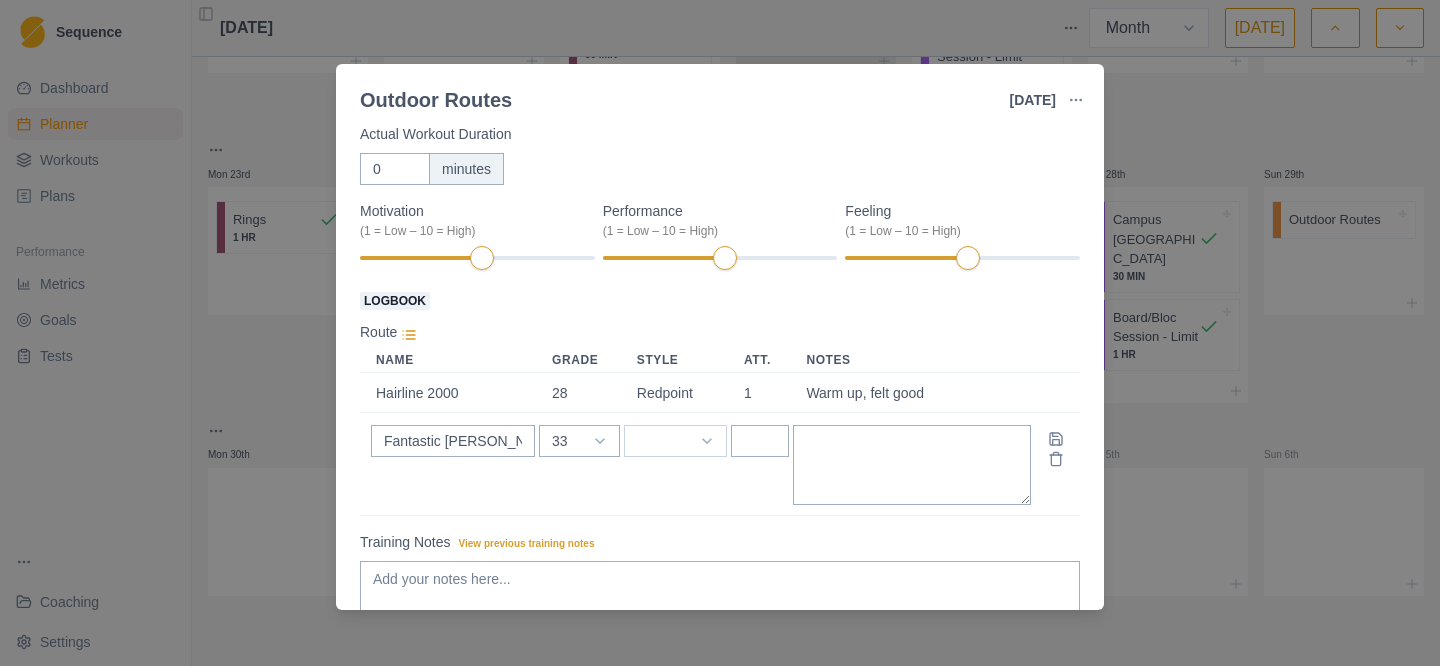 click on "Onsight Flash Redpoint Attempt Work Repeat" at bounding box center [675, 441] 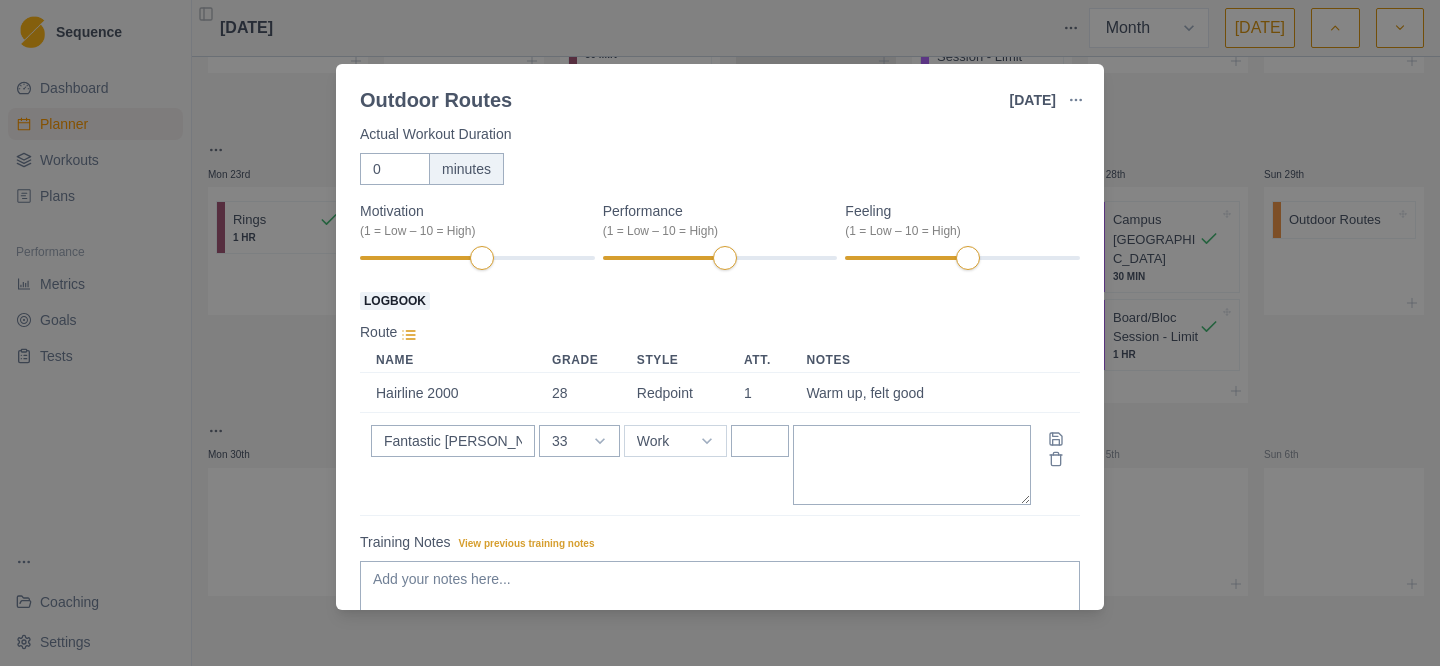 select on "da345635-8ae4-4b4a-9a6e-0085e95c1da3" 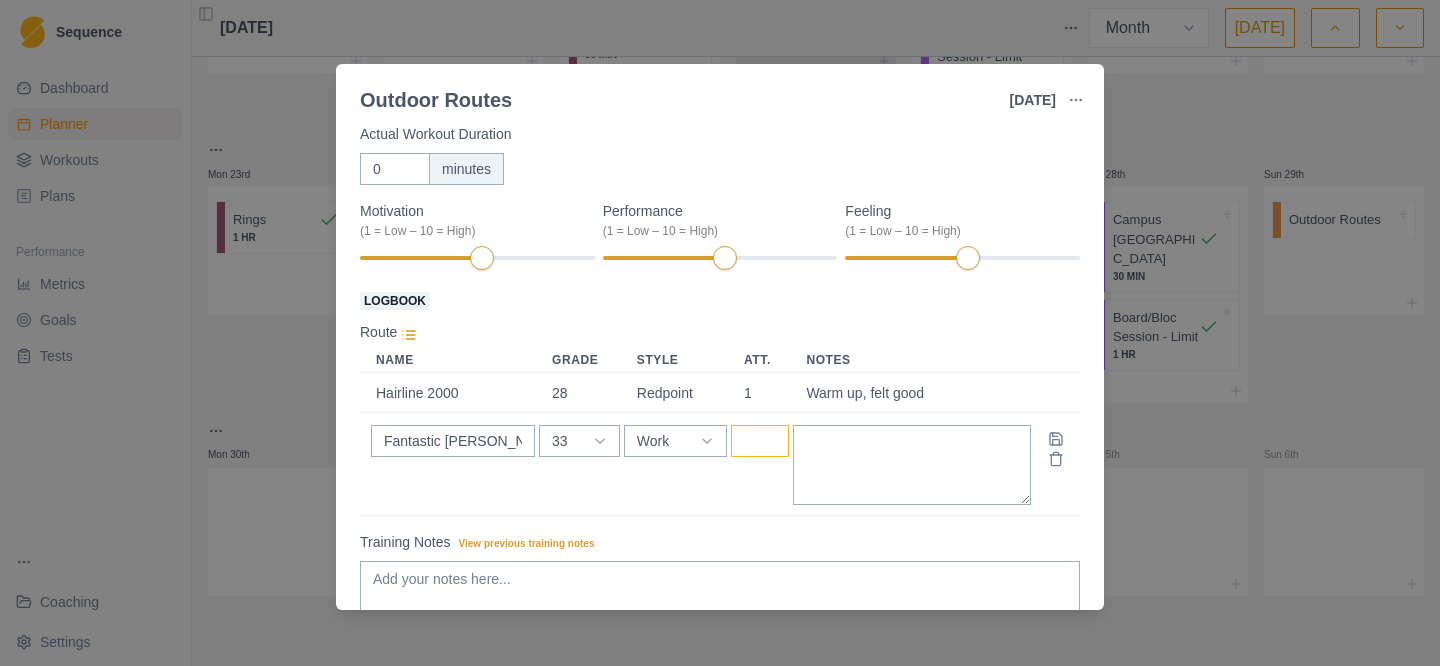 click at bounding box center (760, 441) 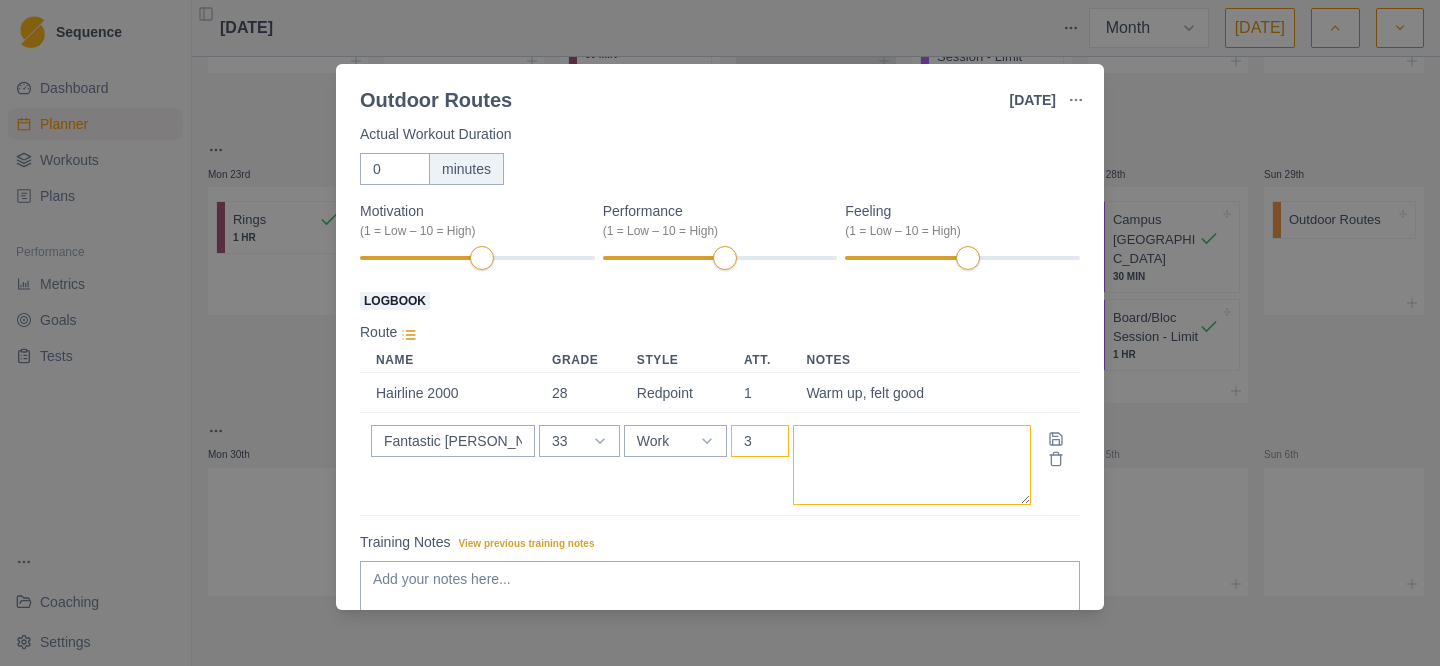 type on "3" 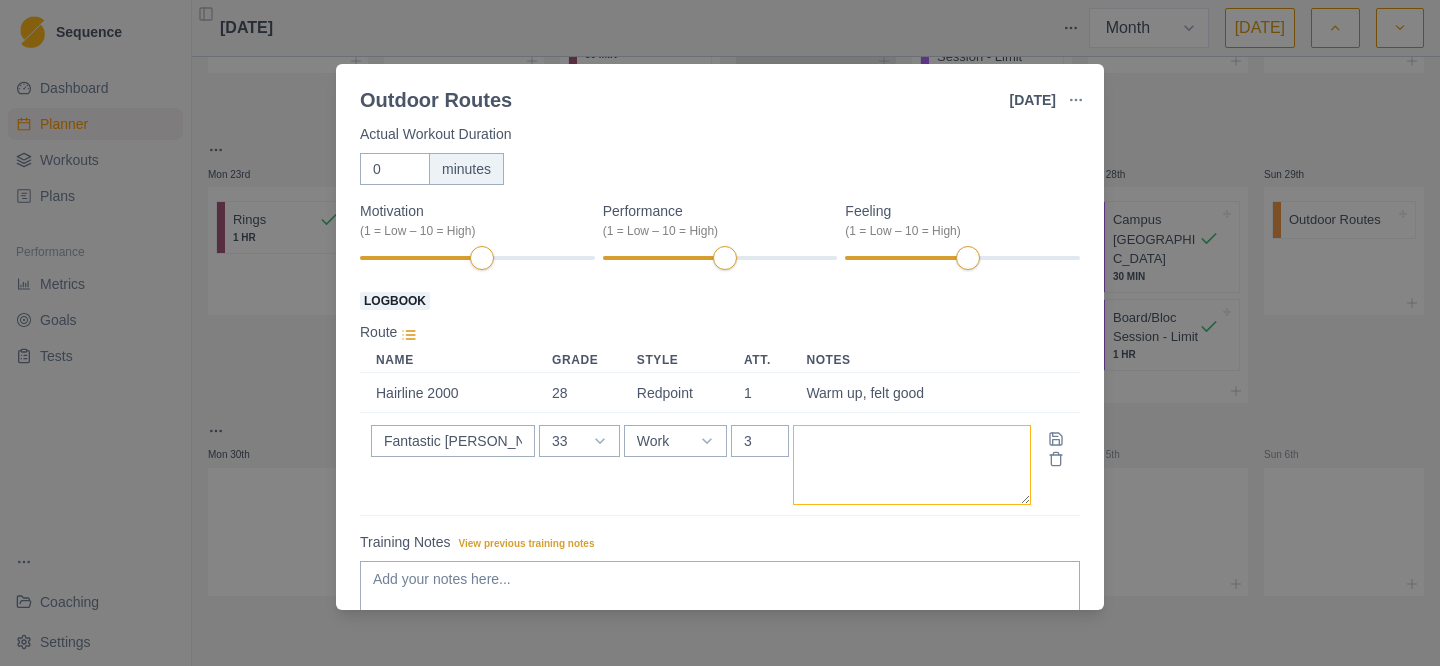 click at bounding box center (912, 465) 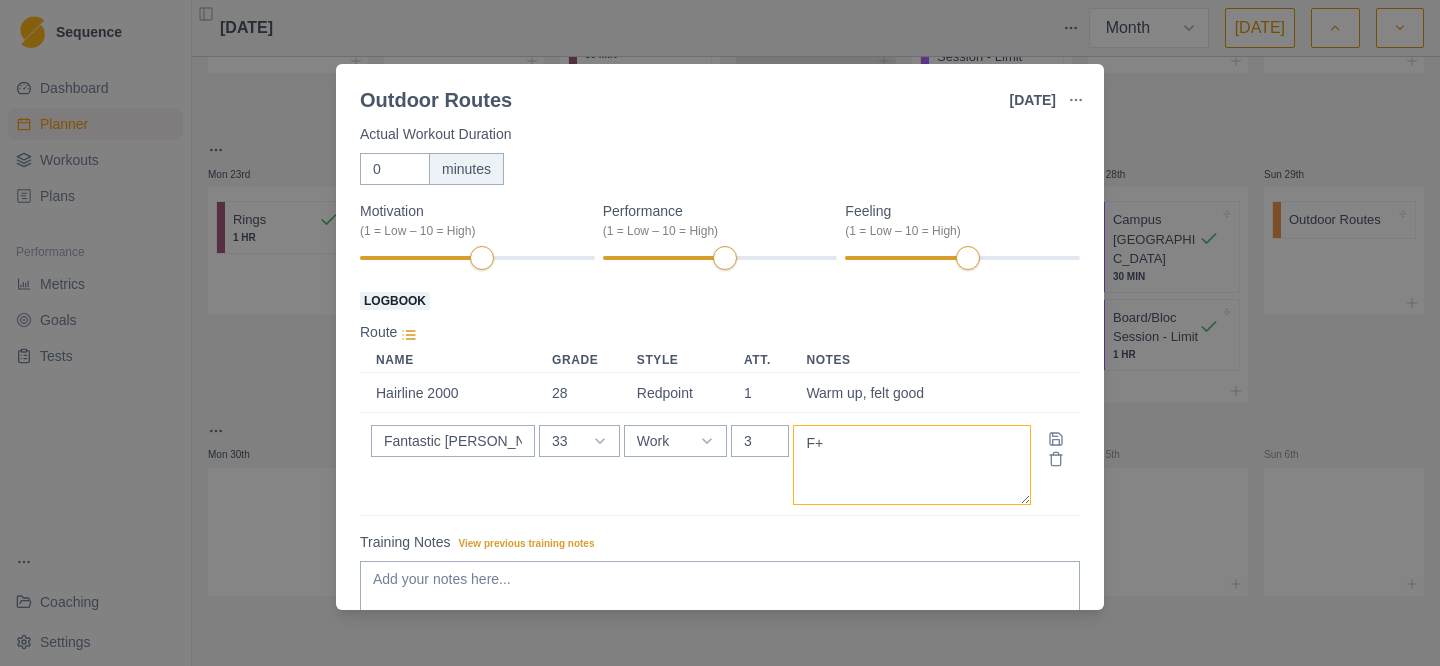 type on "F" 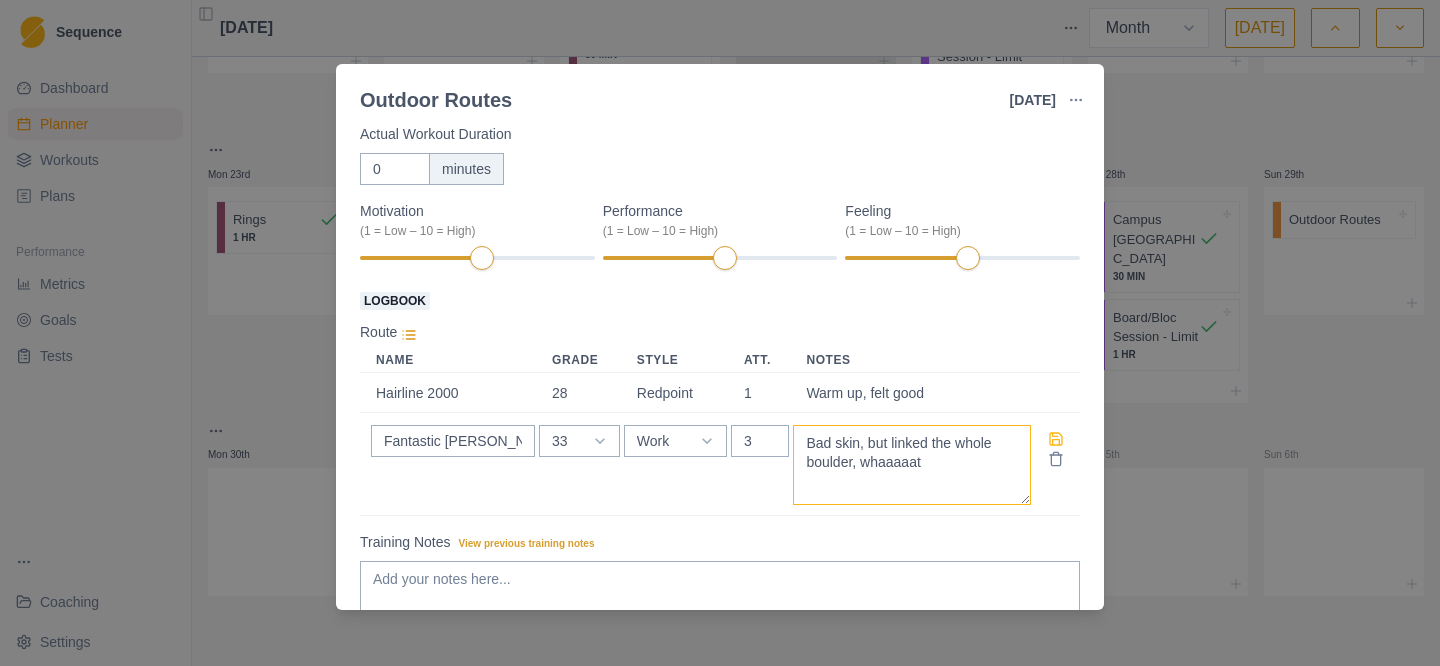 type on "Bad skin, but linked the whole boulder, whaaaaat" 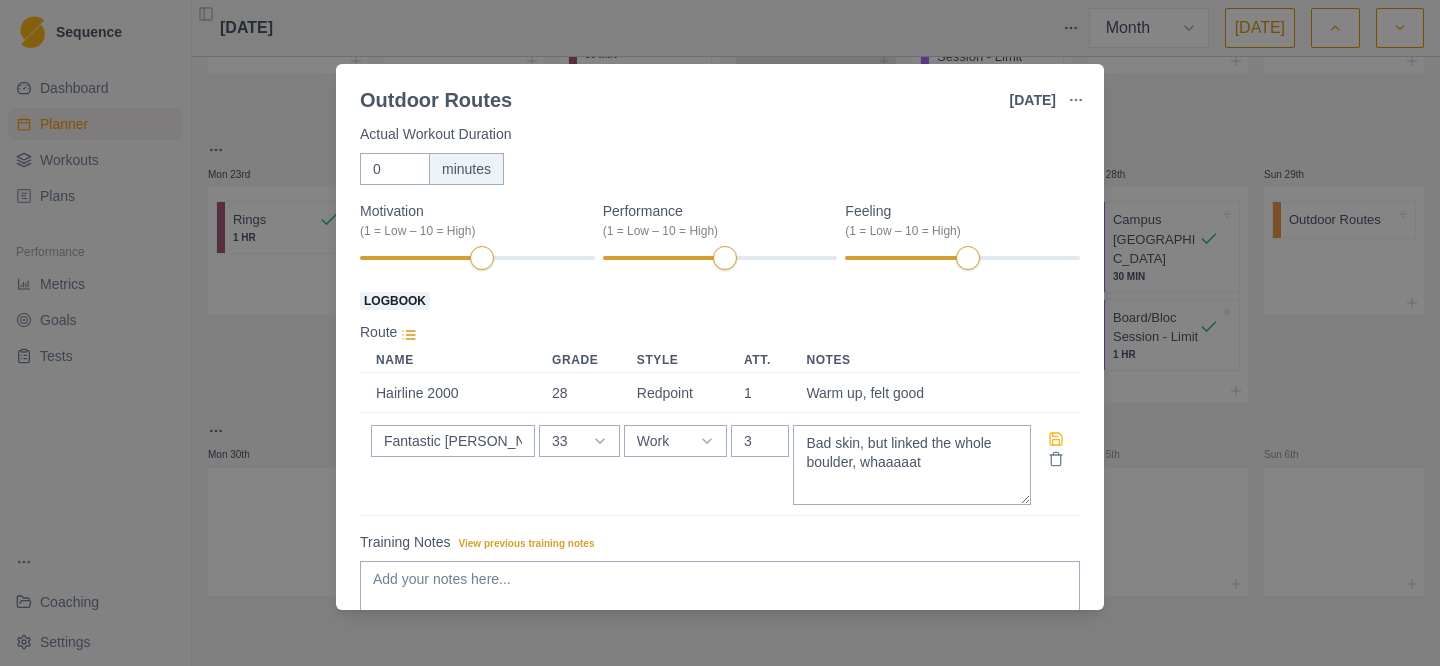 click 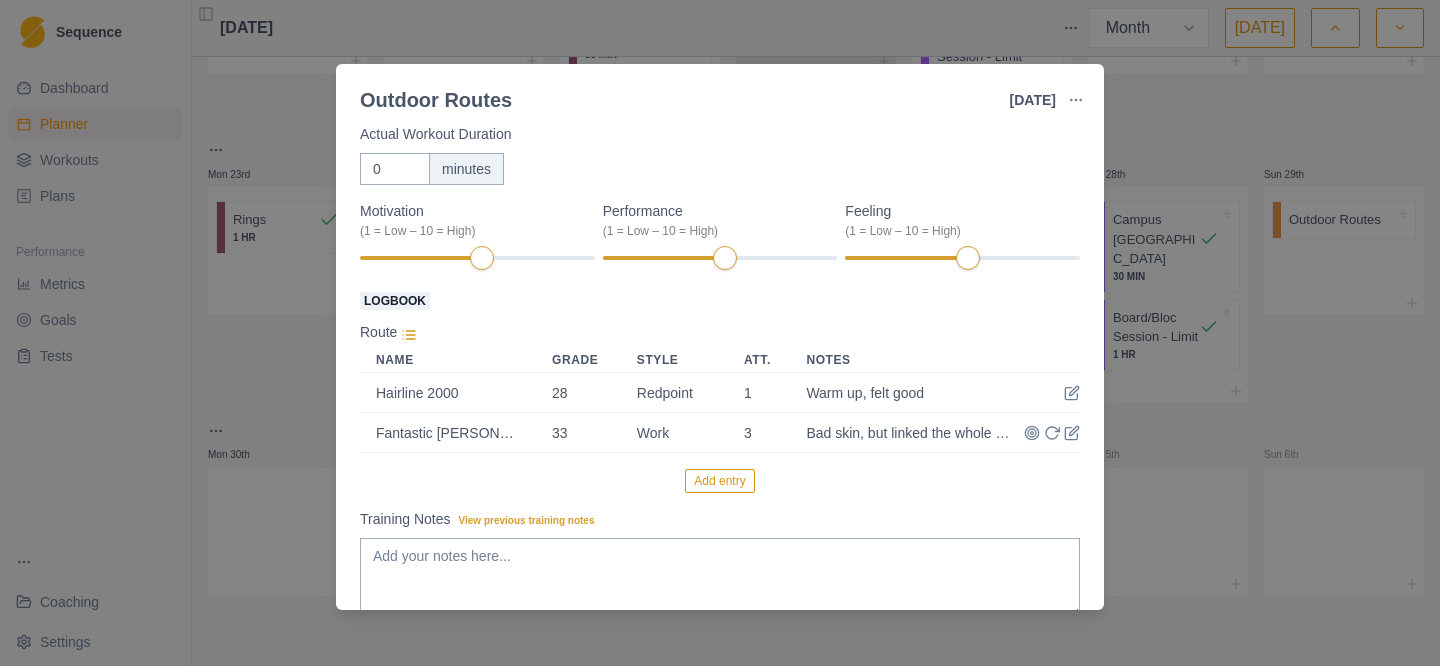 scroll, scrollTop: 205, scrollLeft: 0, axis: vertical 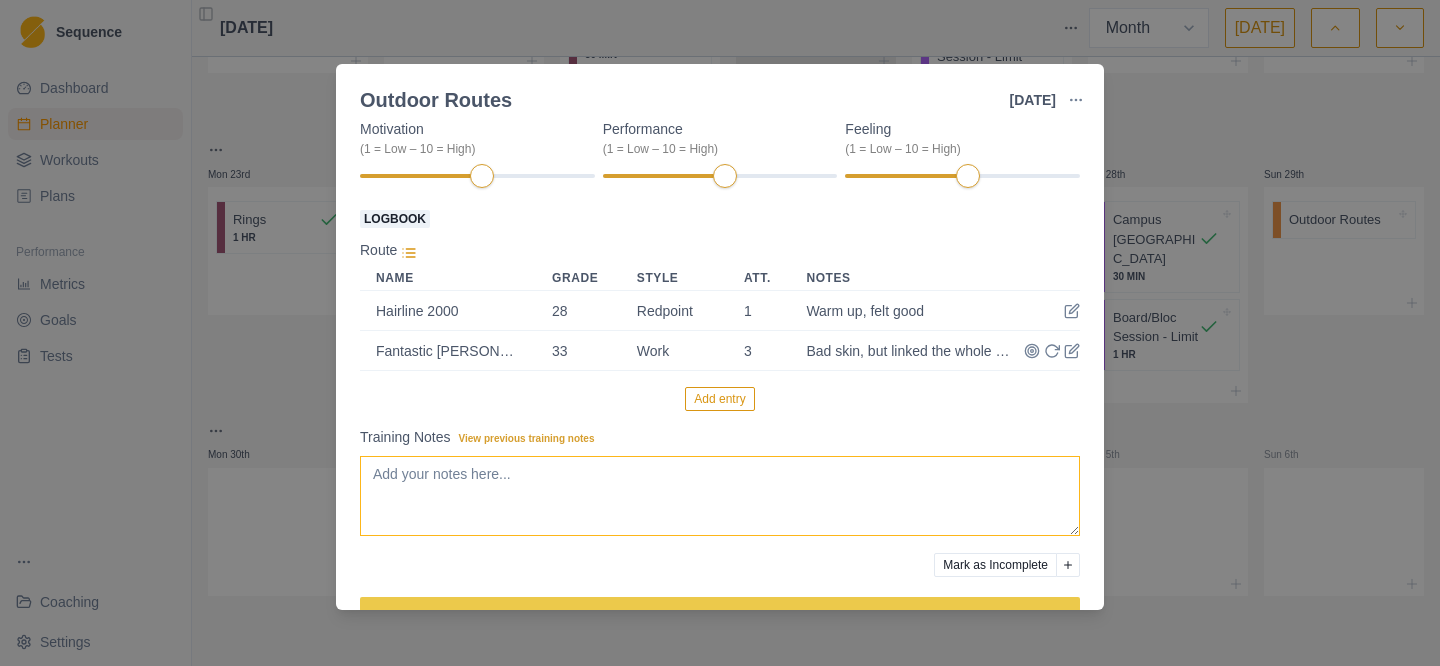 click on "Training Notes View previous training notes" at bounding box center [720, 496] 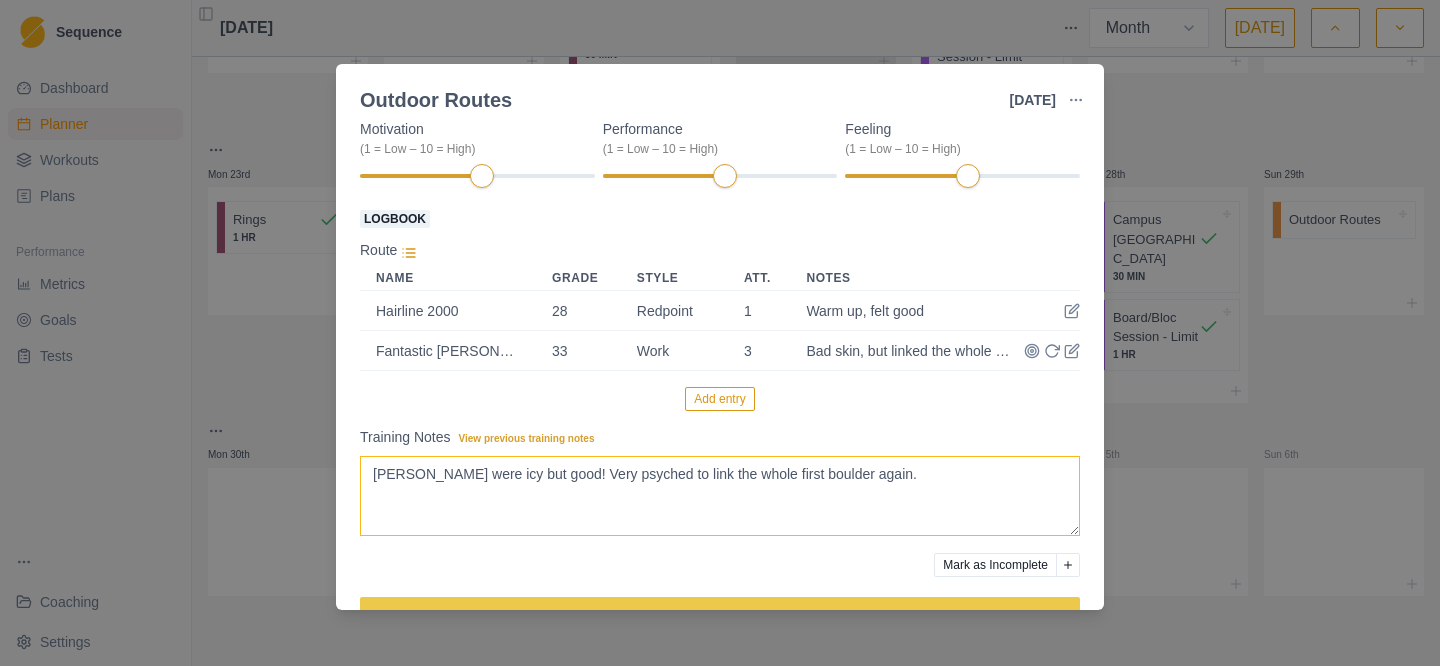 scroll, scrollTop: 282, scrollLeft: 0, axis: vertical 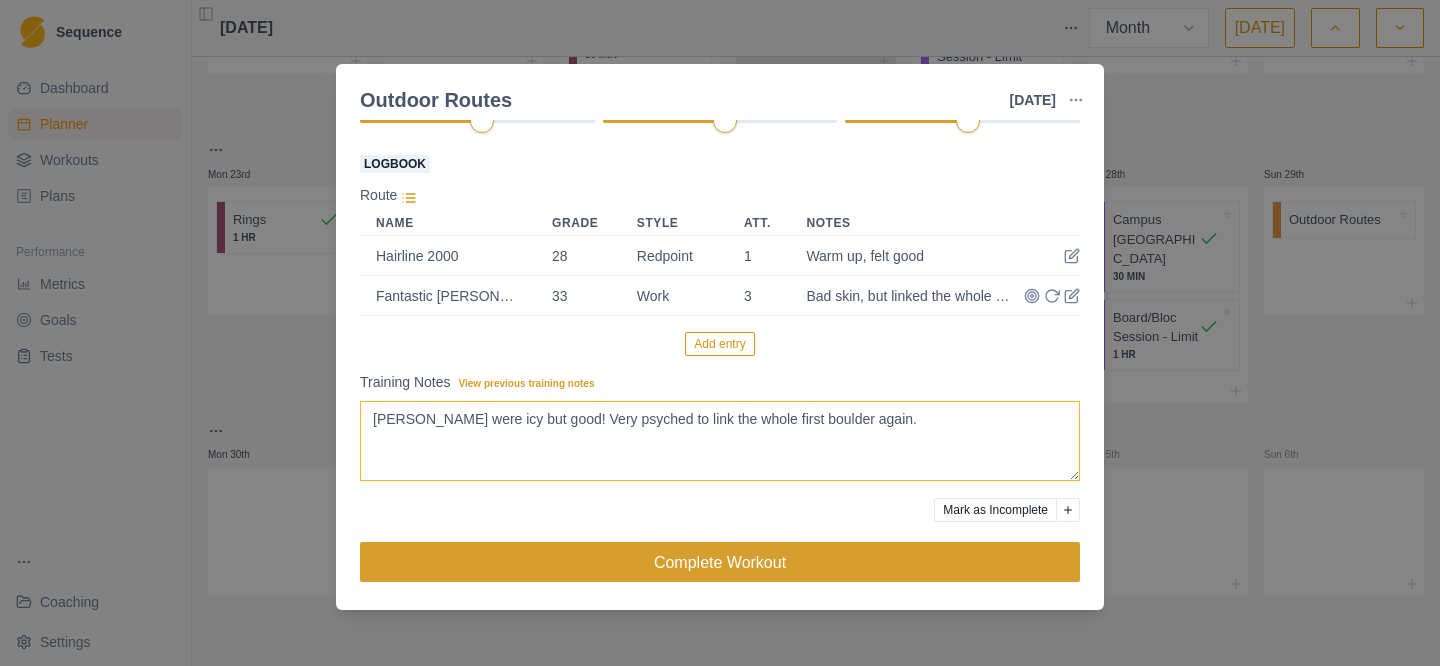 type on "[PERSON_NAME] were icy but good! Very psyched to link the whole first boulder again." 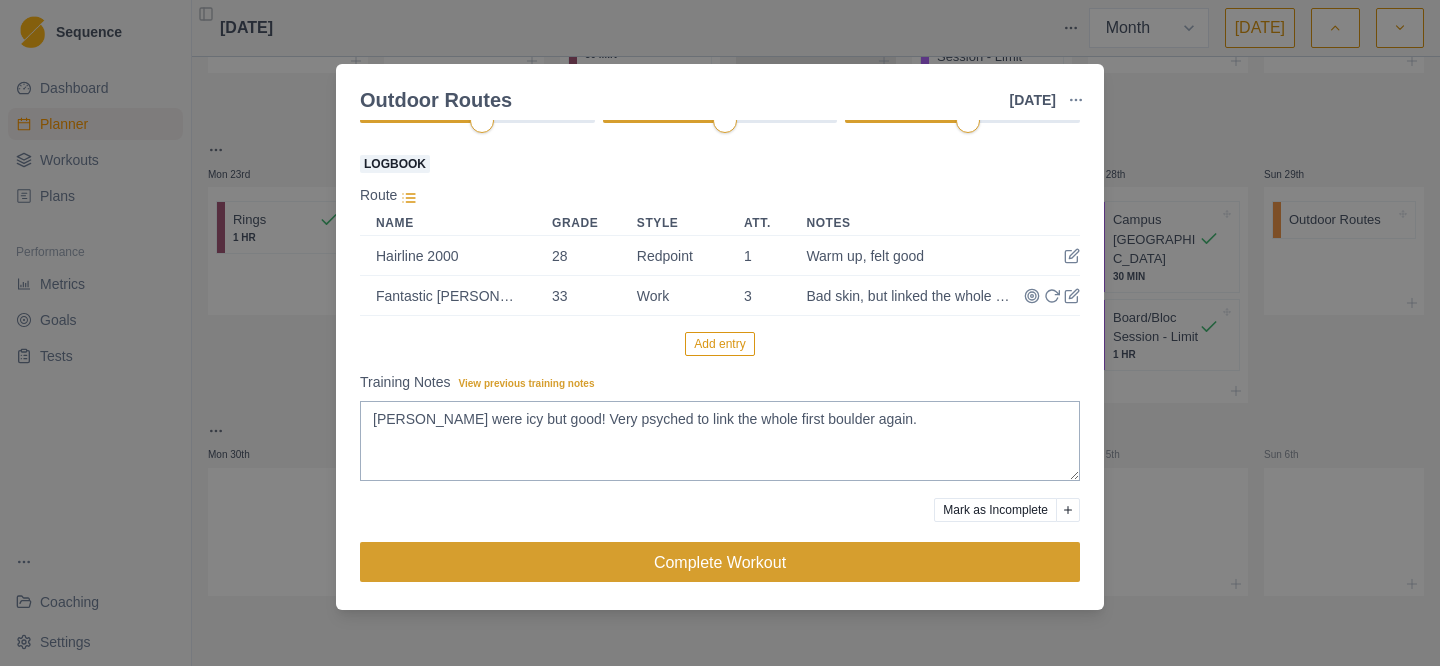 click on "Complete Workout" at bounding box center [720, 562] 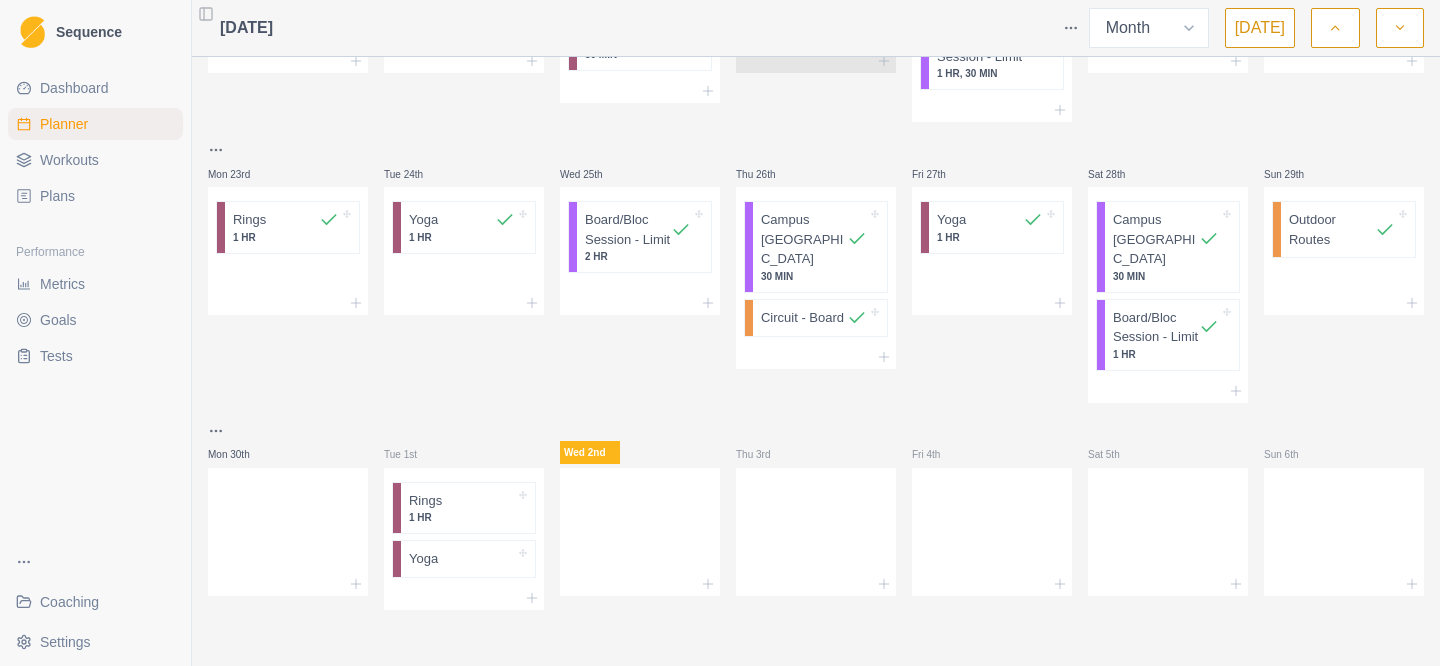 scroll, scrollTop: 1187, scrollLeft: 0, axis: vertical 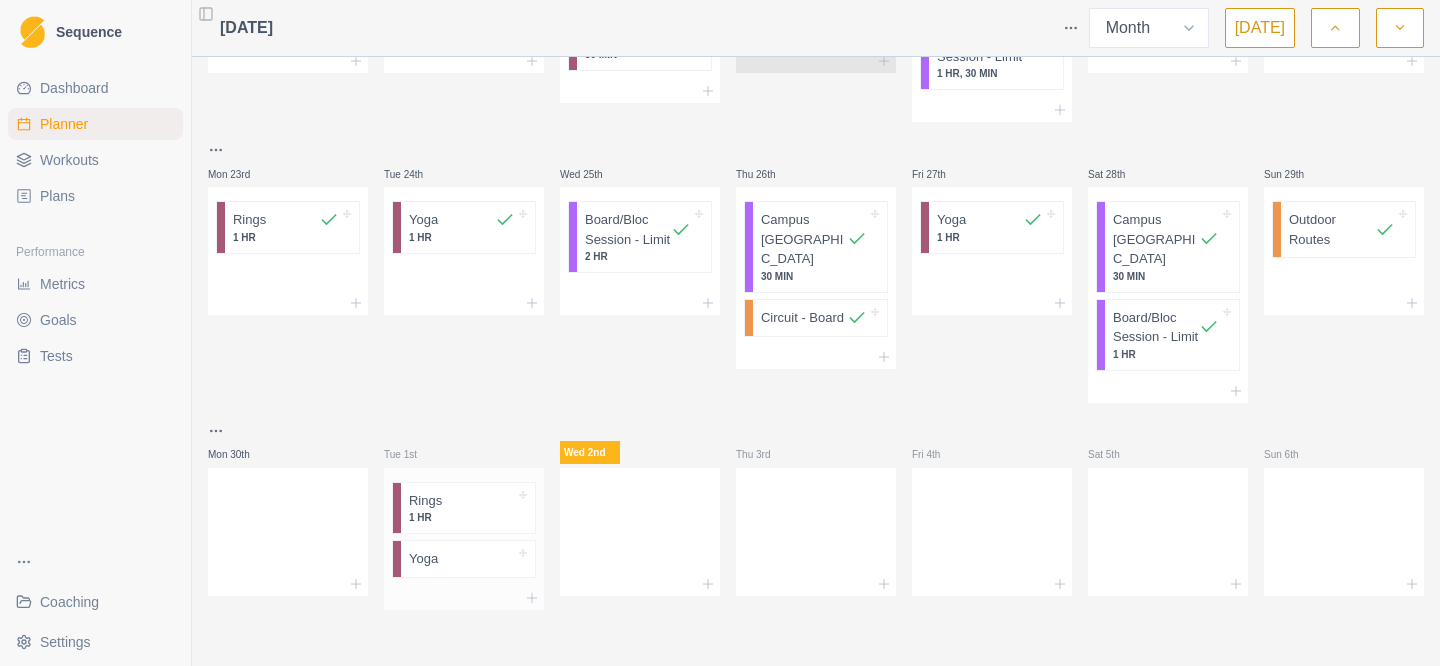 click on "Rings" at bounding box center [425, 501] 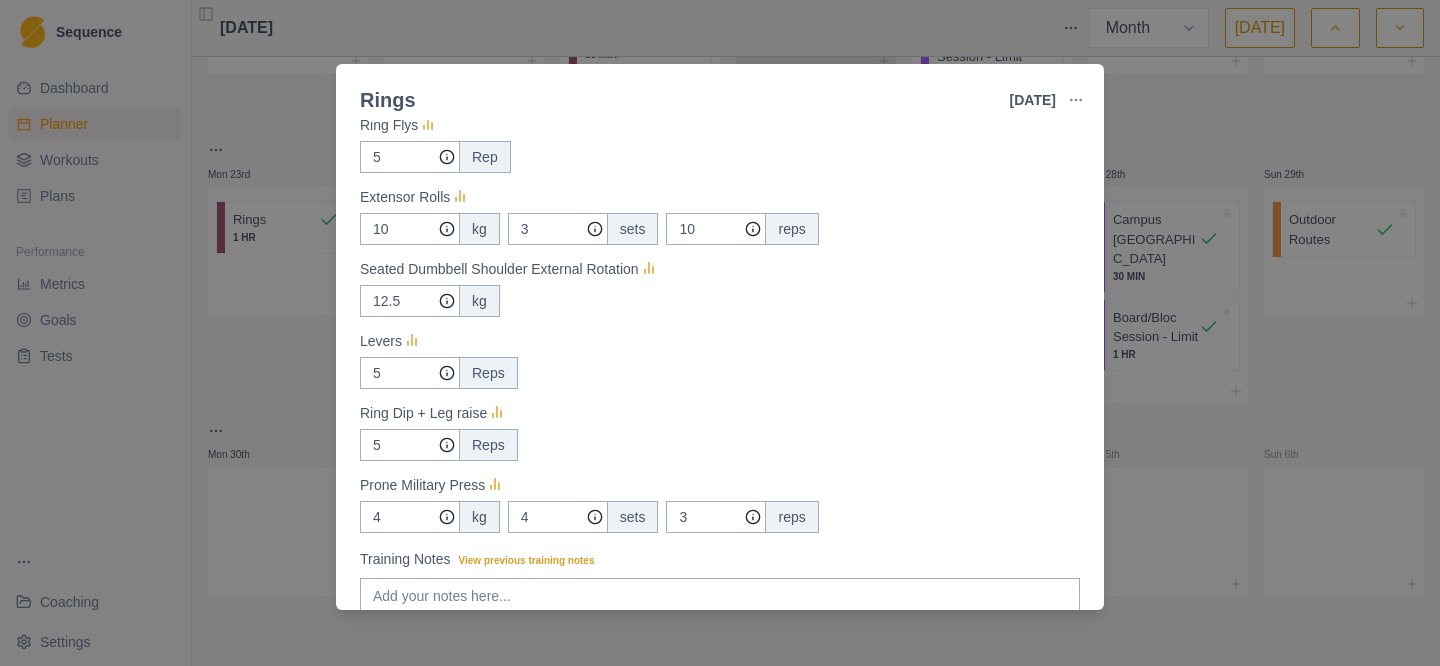 scroll, scrollTop: 485, scrollLeft: 0, axis: vertical 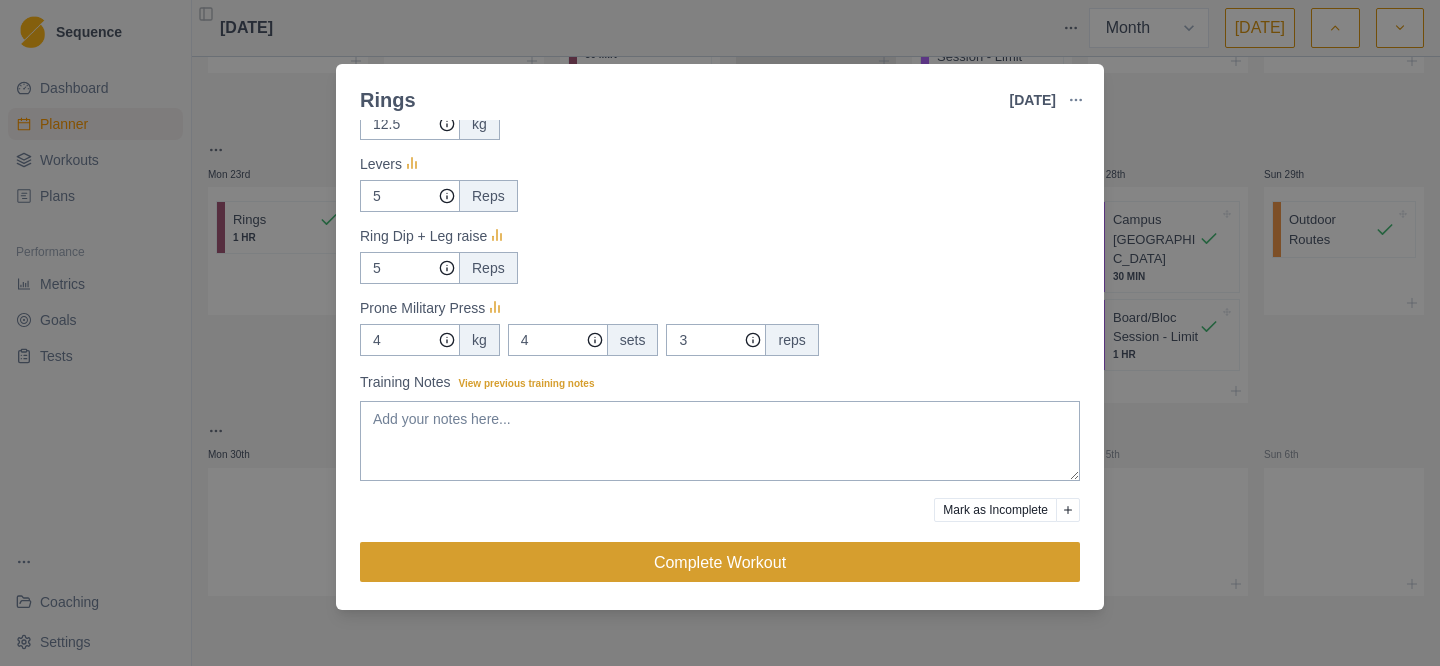 click on "Complete Workout" at bounding box center [720, 562] 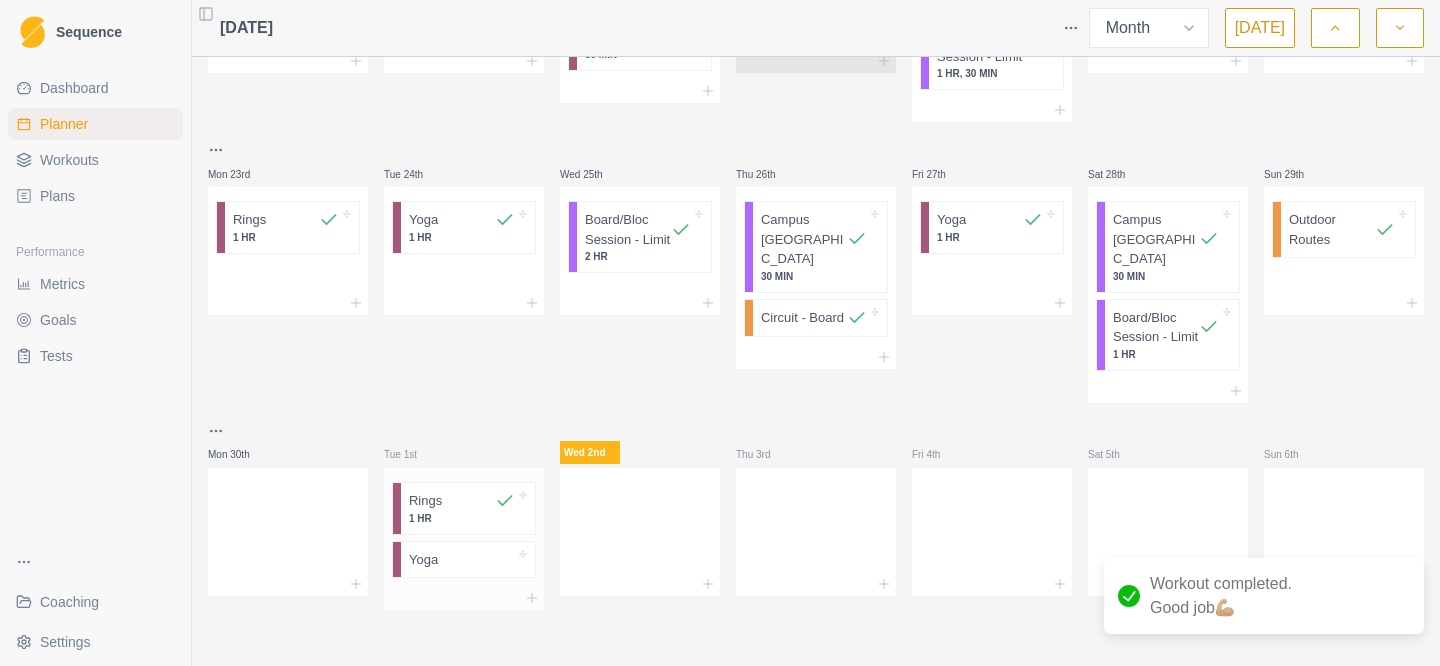 click at bounding box center [476, 560] 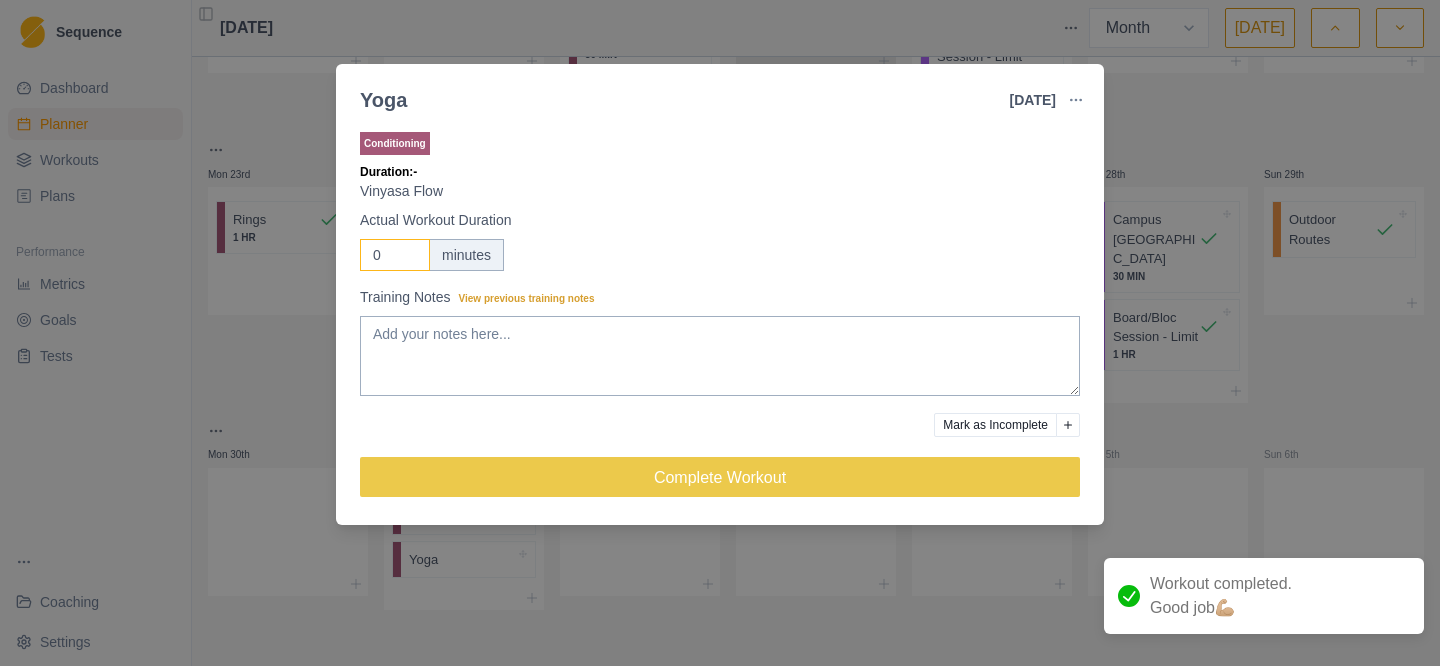 drag, startPoint x: 389, startPoint y: 249, endPoint x: 359, endPoint y: 239, distance: 31.622776 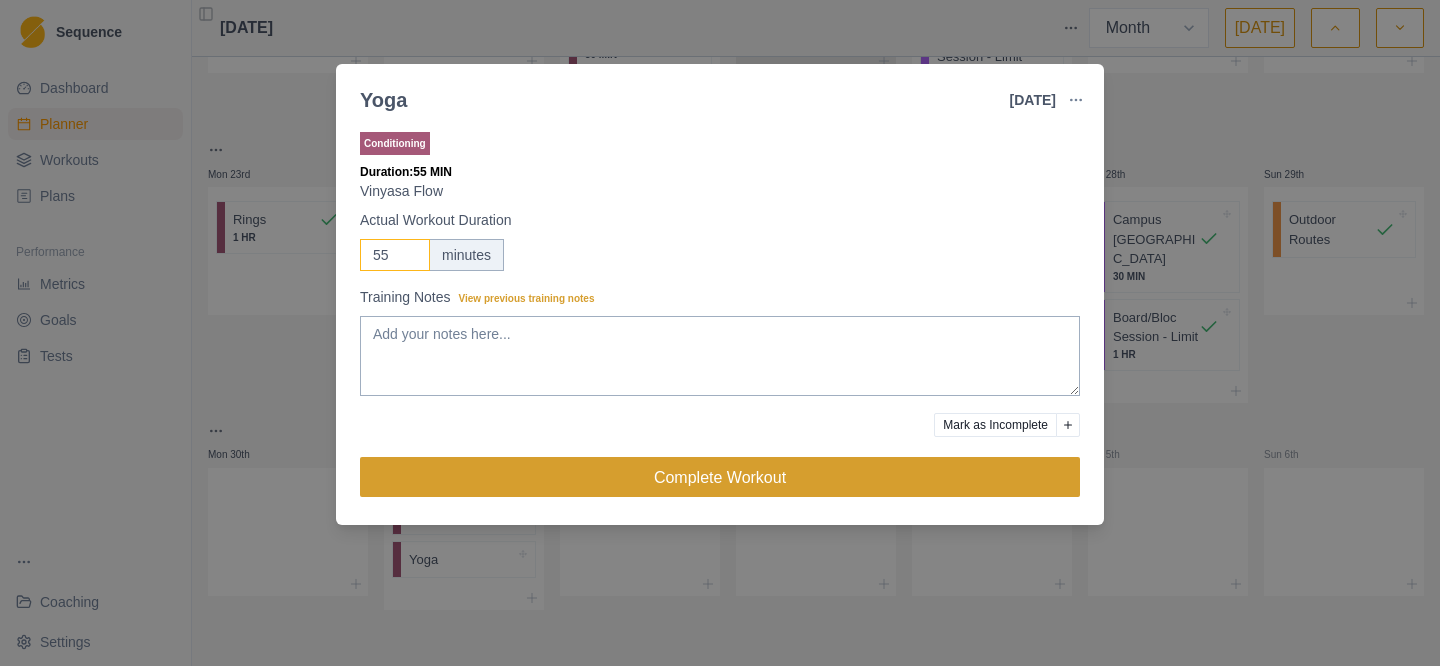 type on "55" 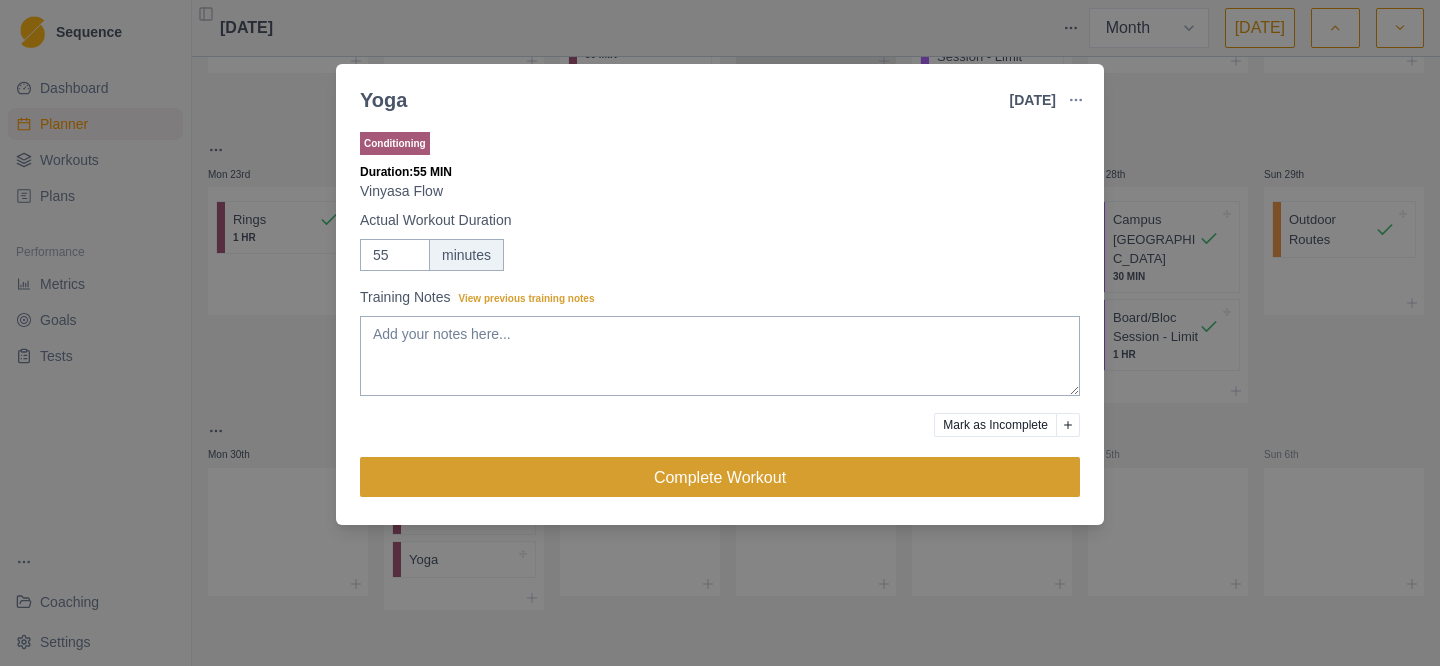click on "Complete Workout" at bounding box center [720, 477] 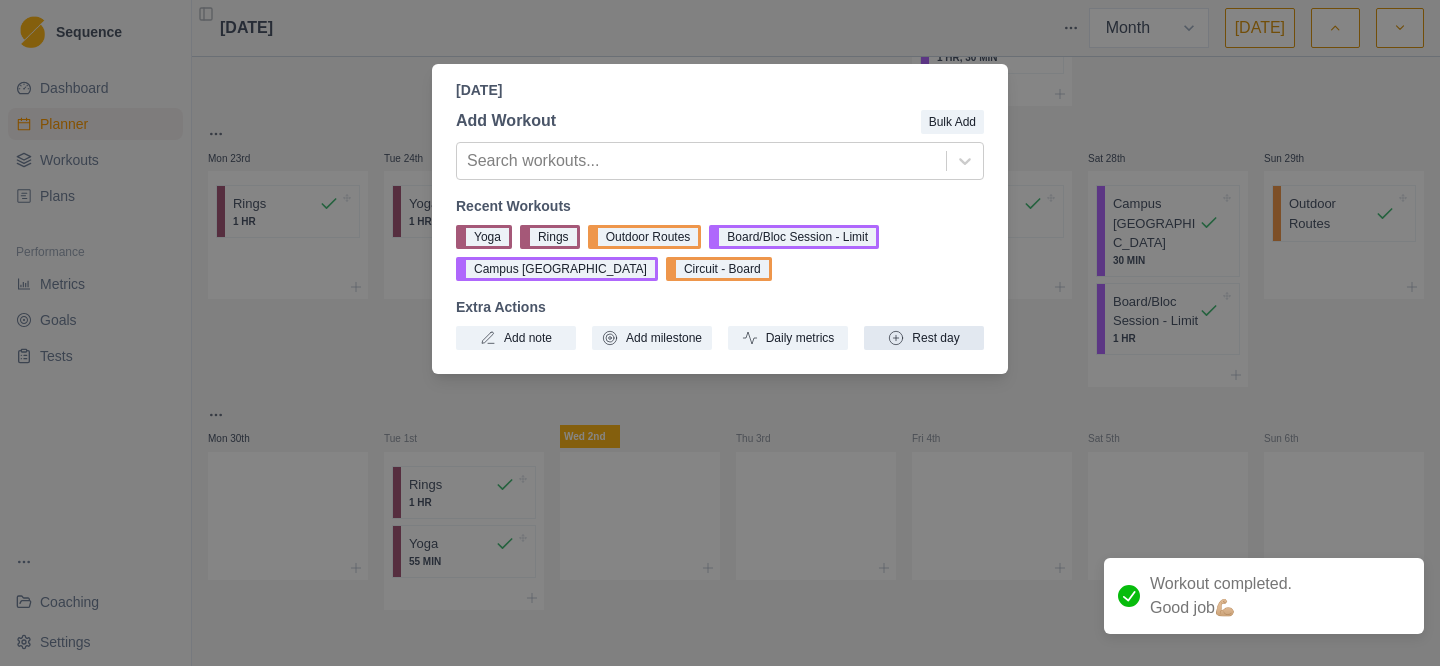 click on "Rest day" at bounding box center (924, 338) 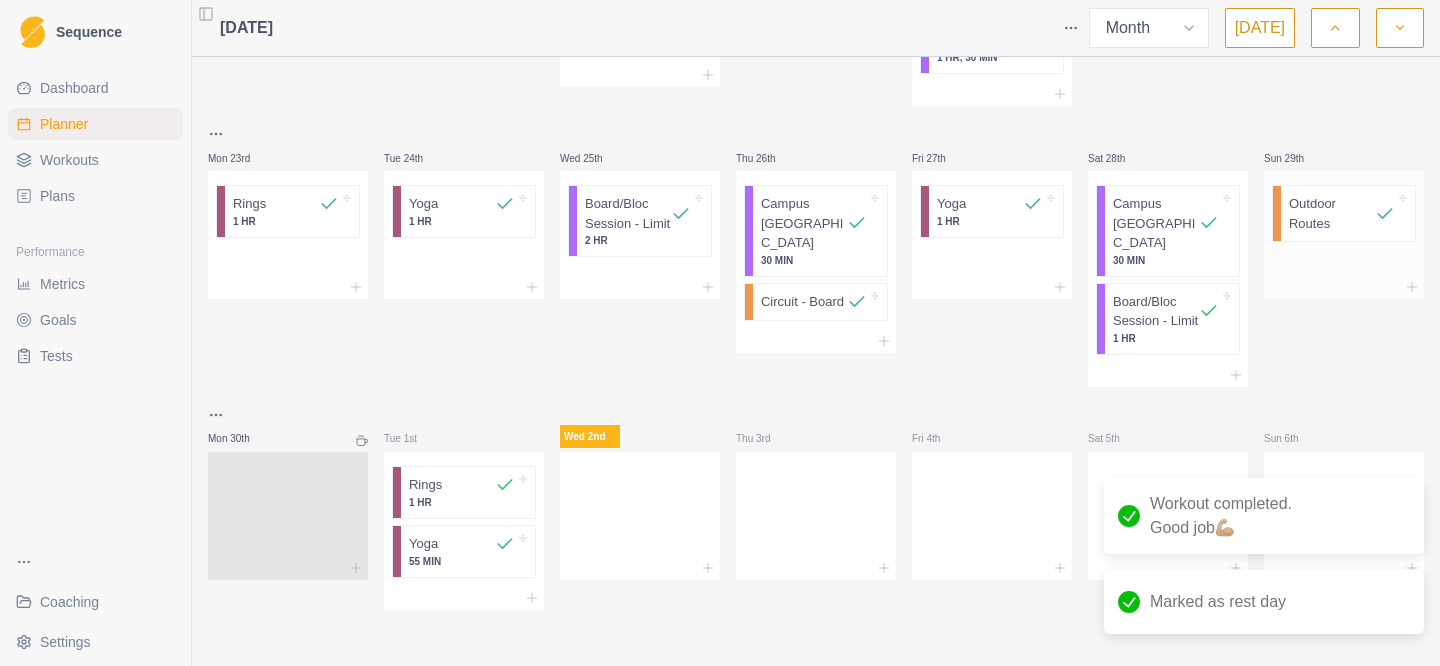 click on "Outdoor Routes" at bounding box center (1332, 213) 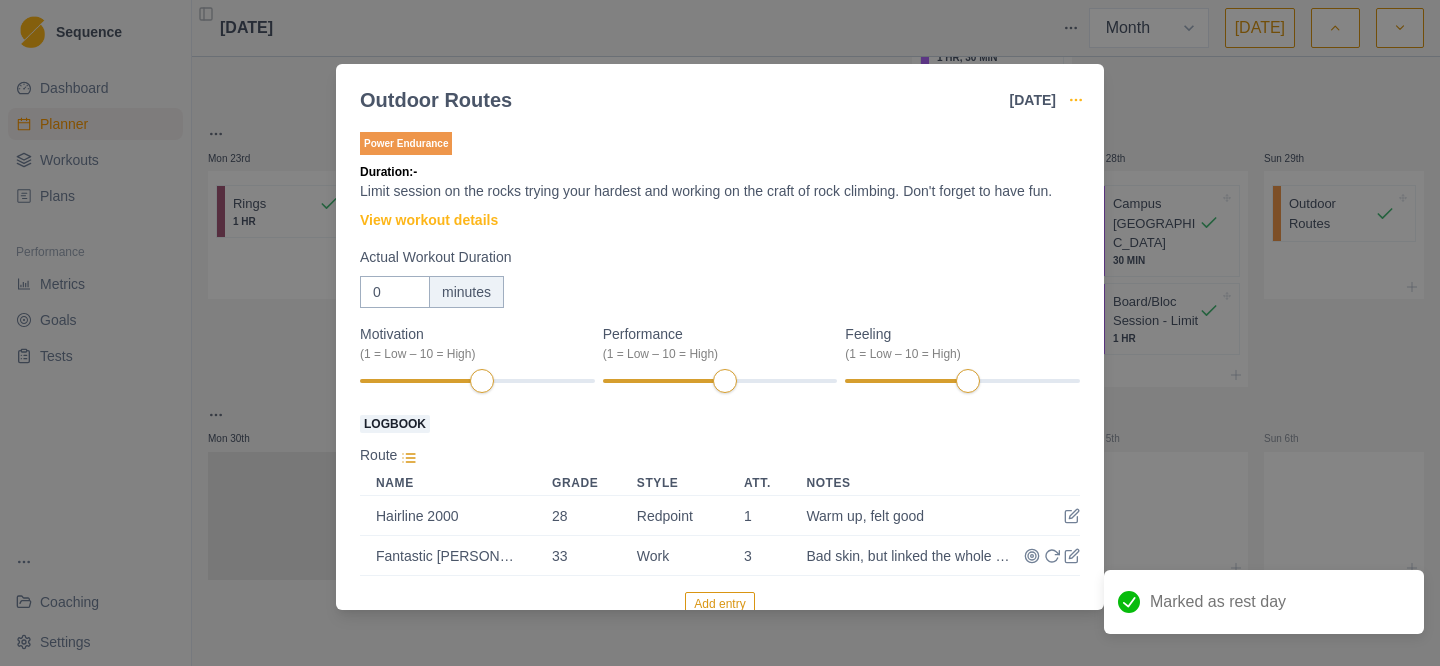 click 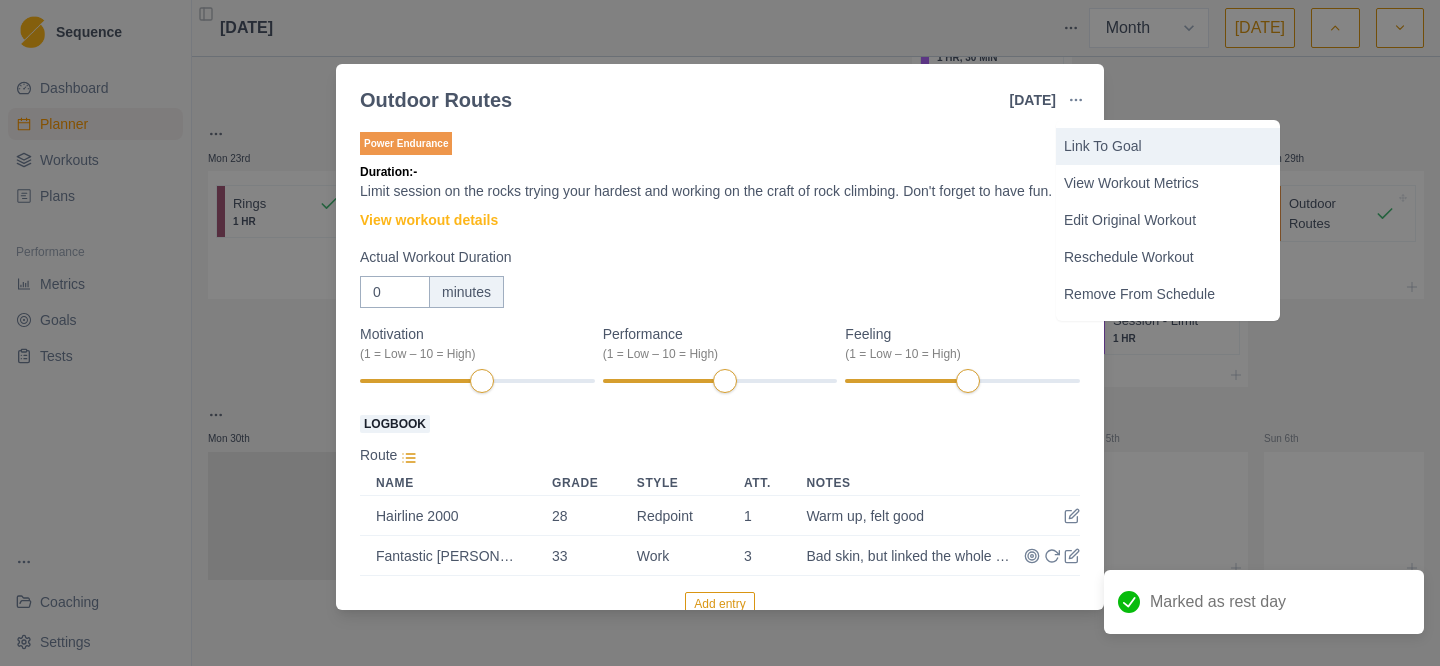 click on "Link To Goal" at bounding box center [1168, 146] 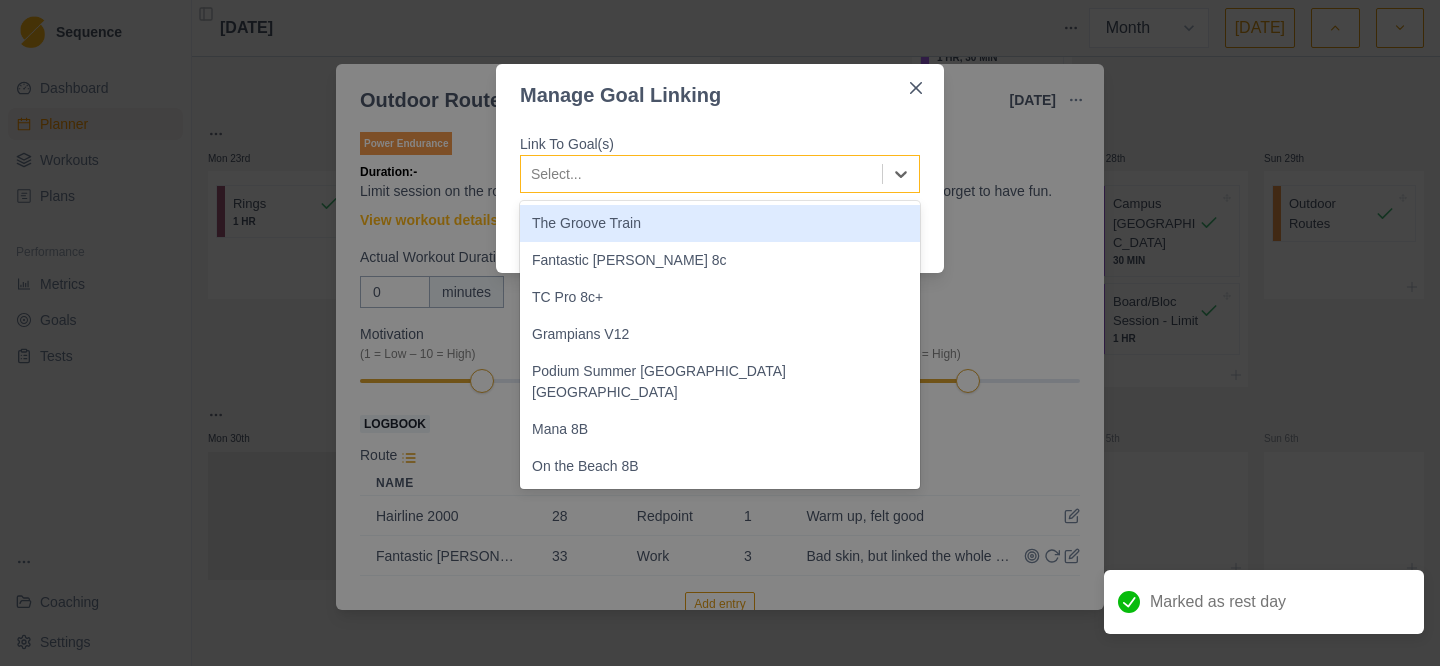 click at bounding box center [701, 174] 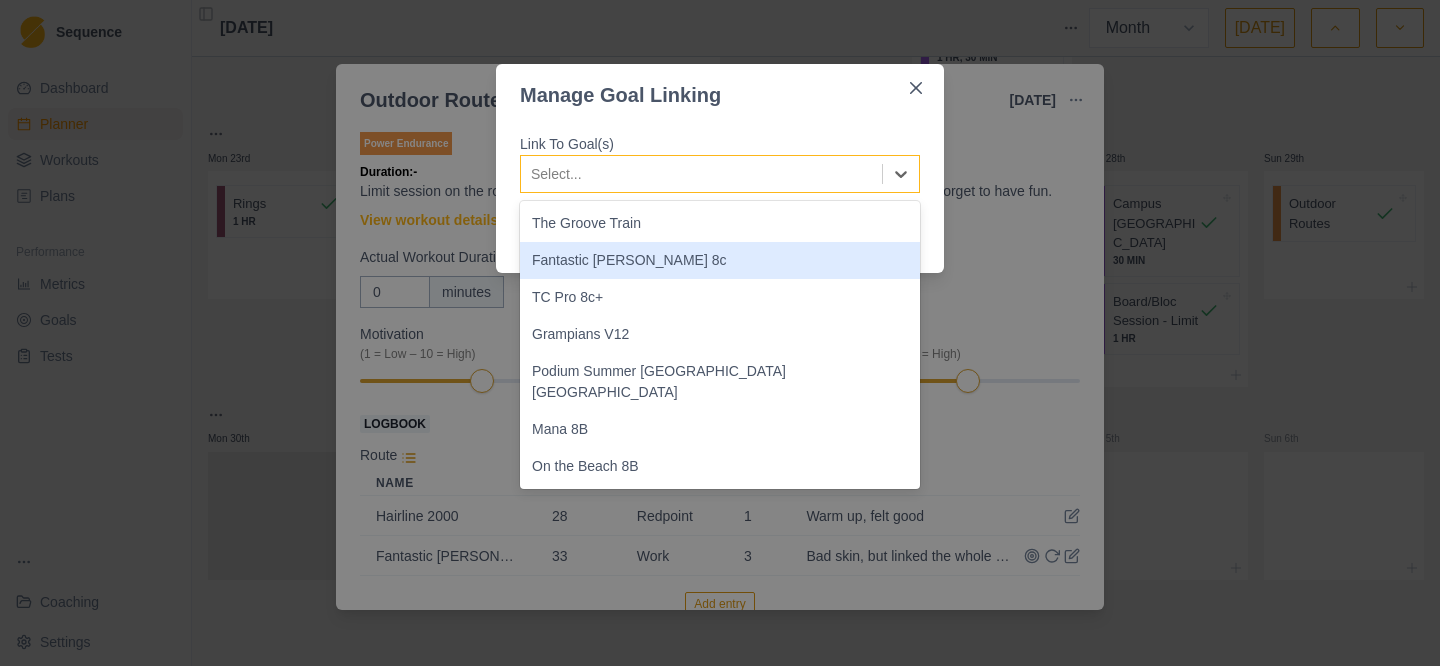 click on "Fantastic [PERSON_NAME] 8c" at bounding box center [720, 260] 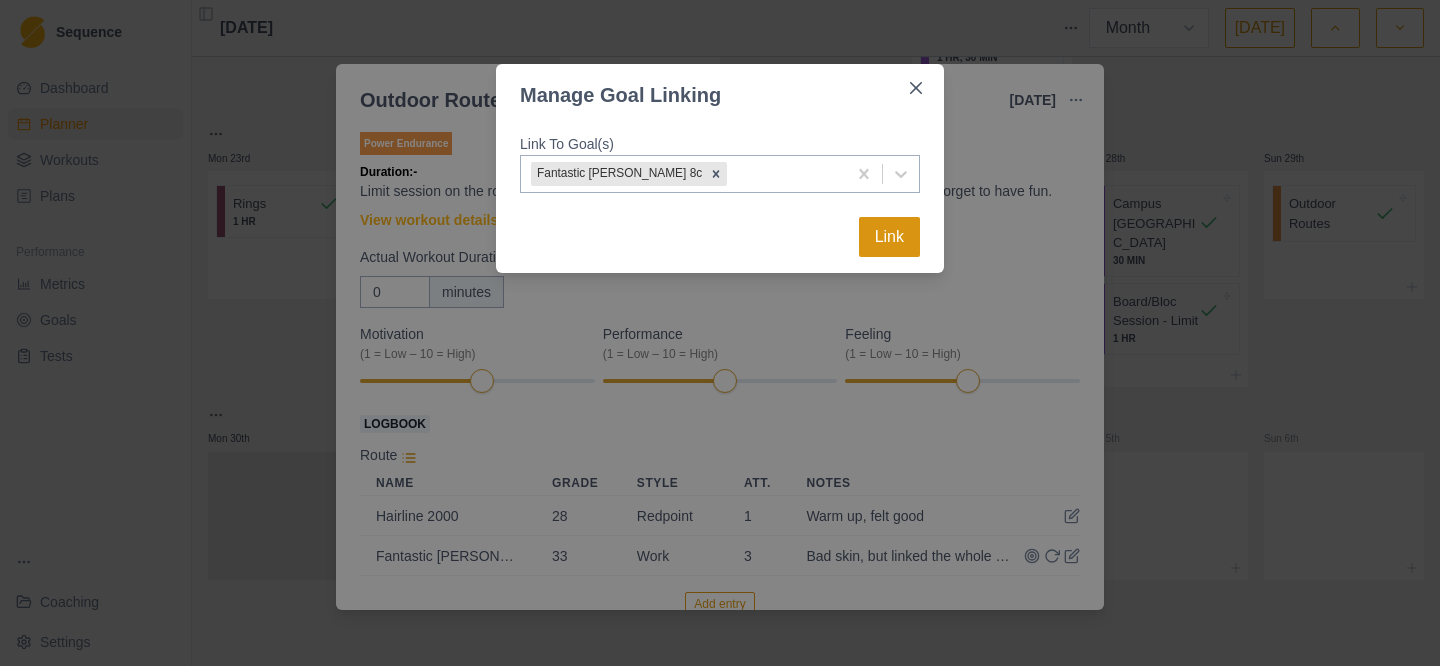 click on "Link" at bounding box center [889, 237] 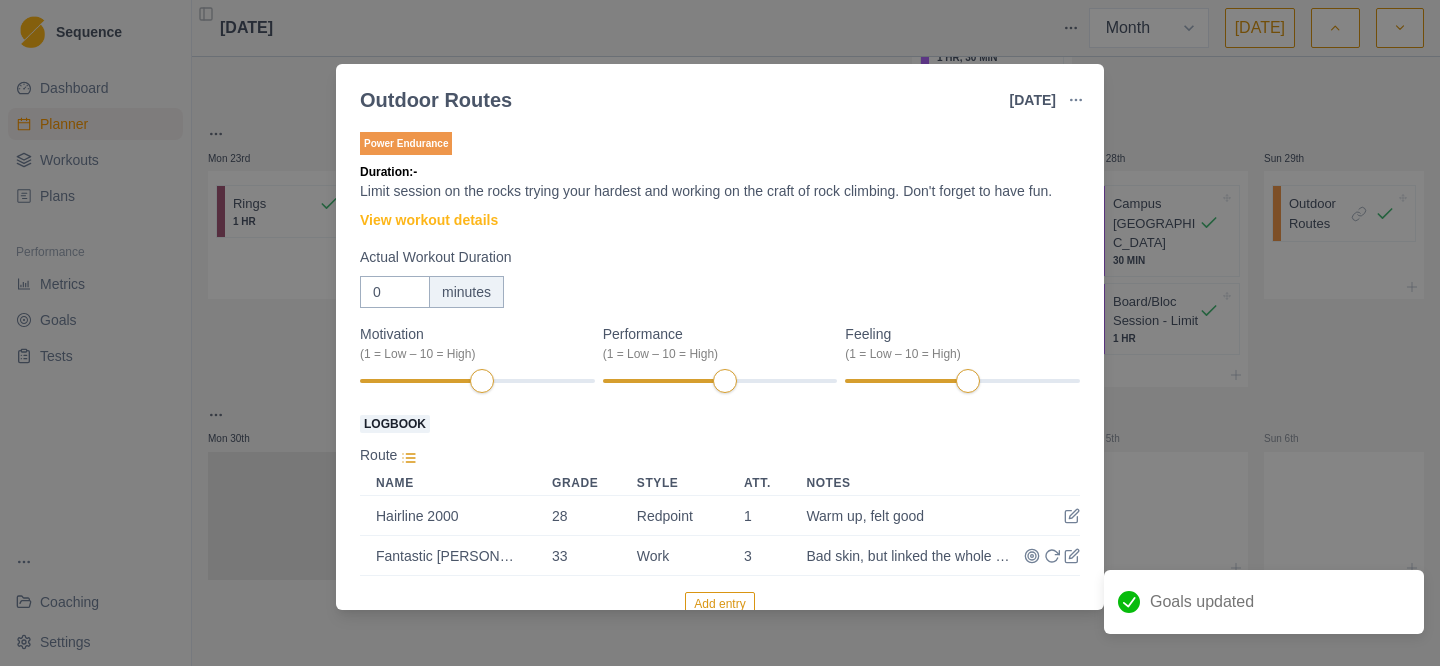 click on "Outdoor Routes [DATE] Link To Goal View Workout Metrics Edit Original Workout Reschedule Workout Remove From Schedule Power Endurance Duration:  - Limit session on the rocks trying your hardest and working on the craft of rock climbing. Don't forget to have fun. View workout details Actual Workout Duration 0 minutes Motivation (1 = Low – 10 = High) Performance (1 = Low – 10 = High) Feeling (1 = Low – 10 = High) Logbook Route Name Grade Style Att. Notes Hairline 2000 28 Redpoint 1 Warm up, felt good Fantastic [PERSON_NAME] 33 Work 3 Bad skin, but linked the whole boulder, whaaaaat Add entry Training Notes View previous training notes [PERSON_NAME] were icy but good! Very psyched to link the whole first boulder again. Mark as Incomplete Reschedule Update" at bounding box center (720, 333) 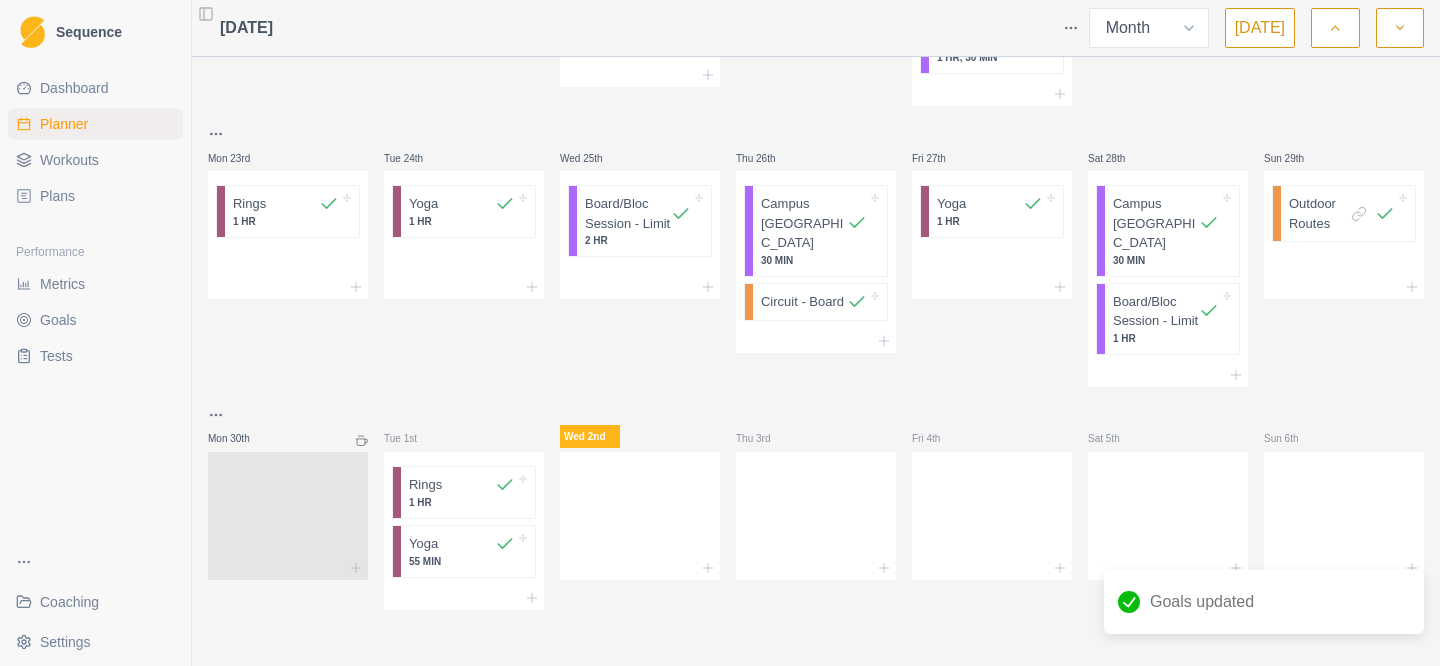 scroll, scrollTop: 1203, scrollLeft: 0, axis: vertical 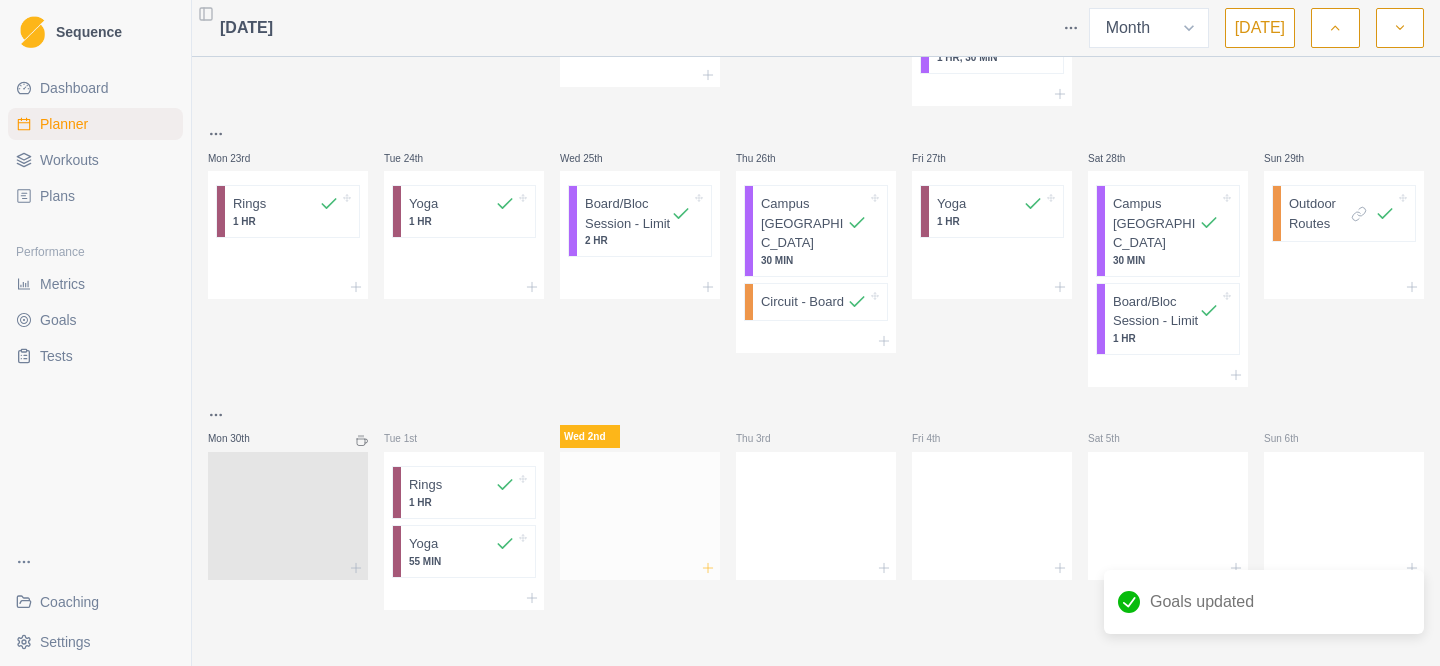 click 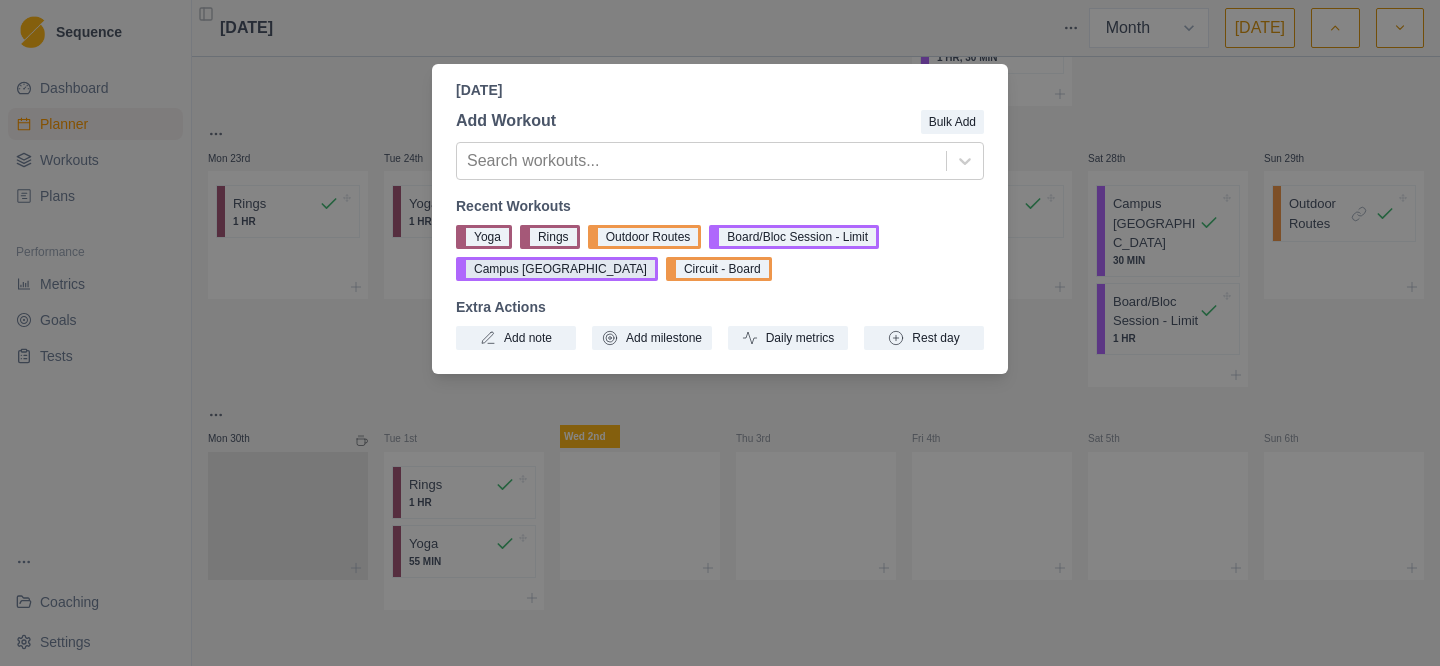 click on "Campus [GEOGRAPHIC_DATA]" at bounding box center [557, 269] 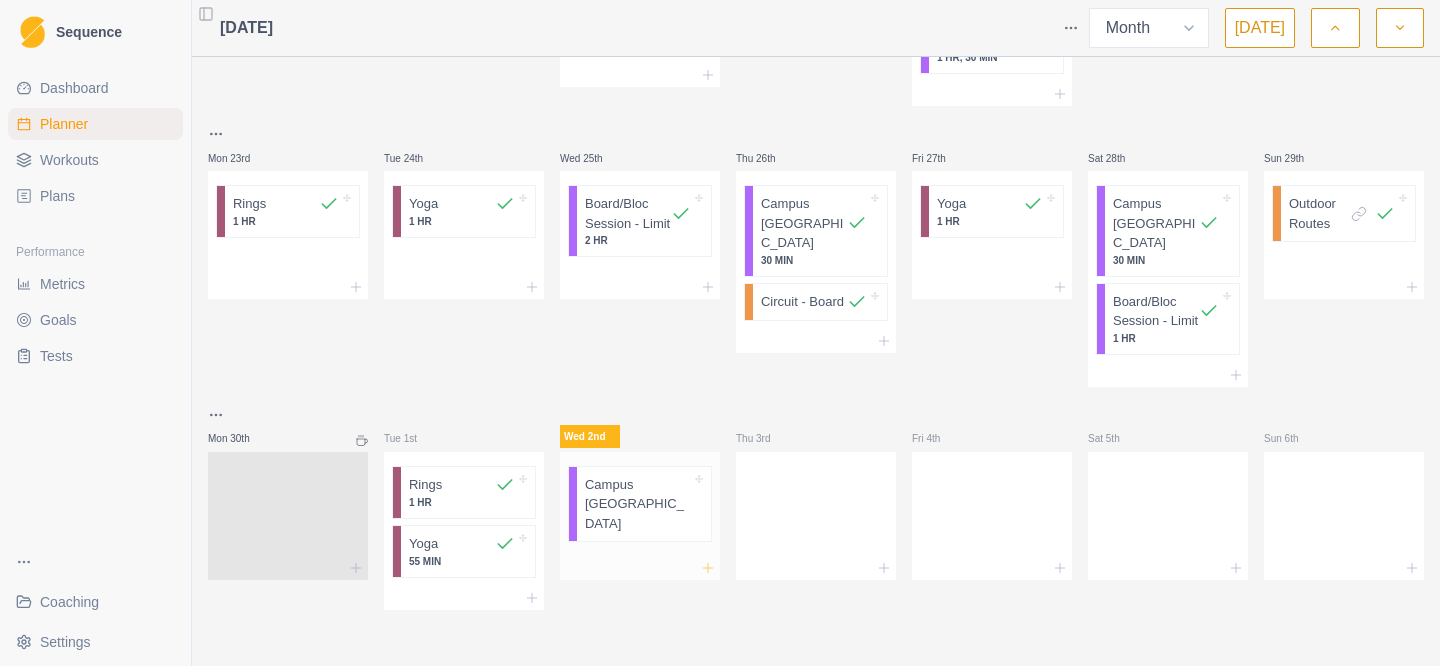 click 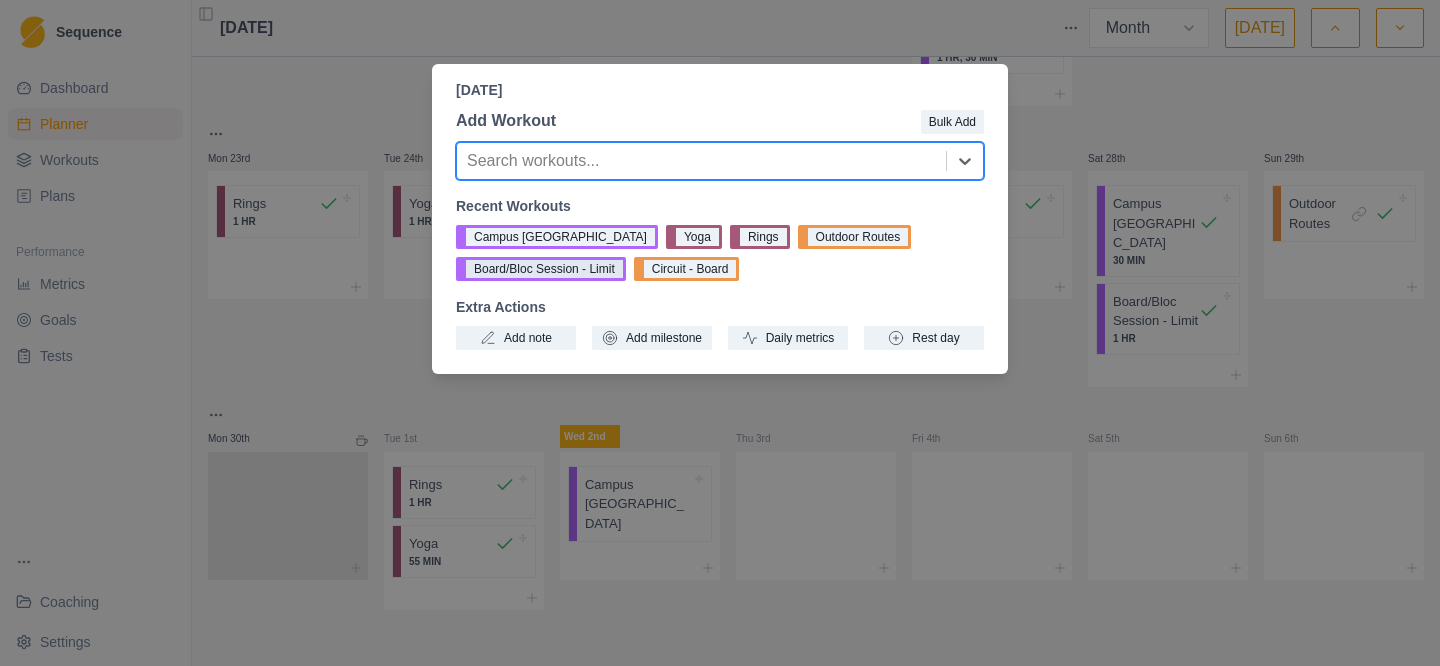 click on "Board/Bloc Session - Limit" at bounding box center [541, 269] 